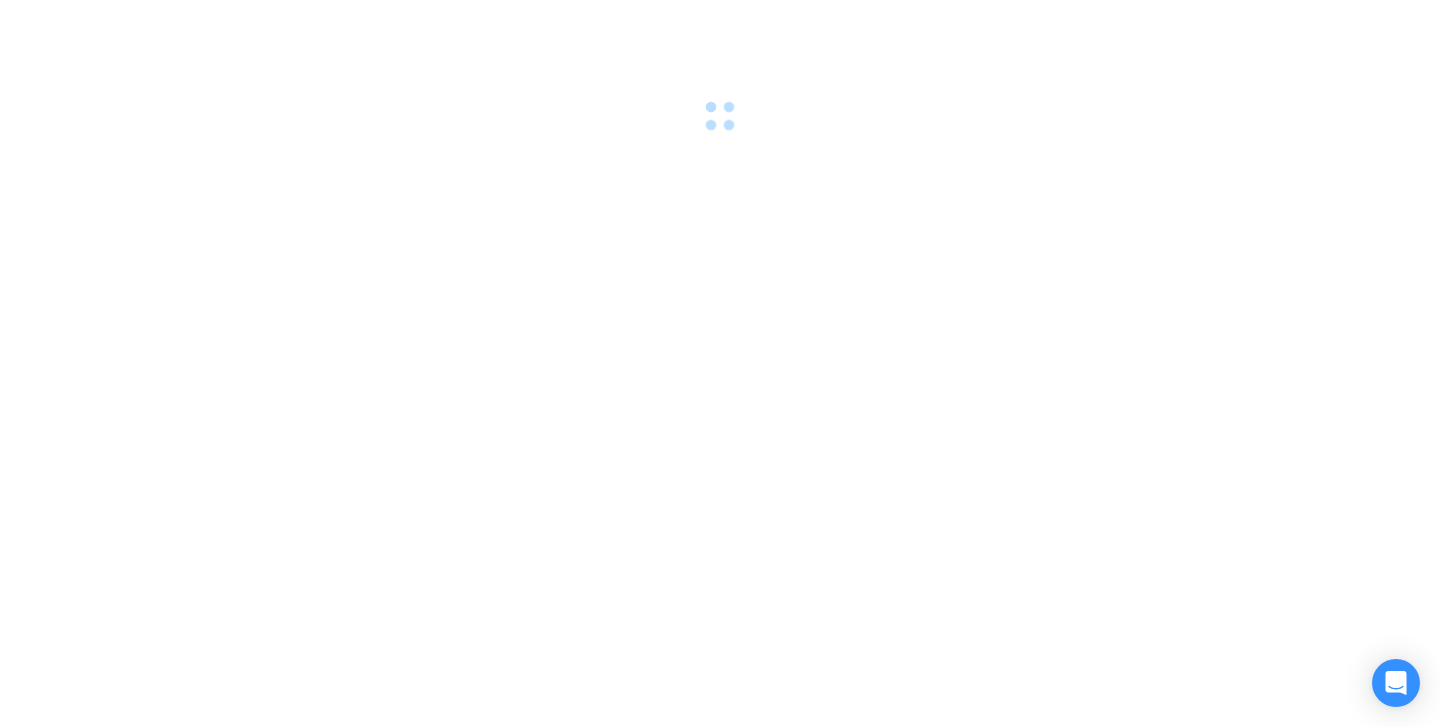scroll, scrollTop: 0, scrollLeft: 0, axis: both 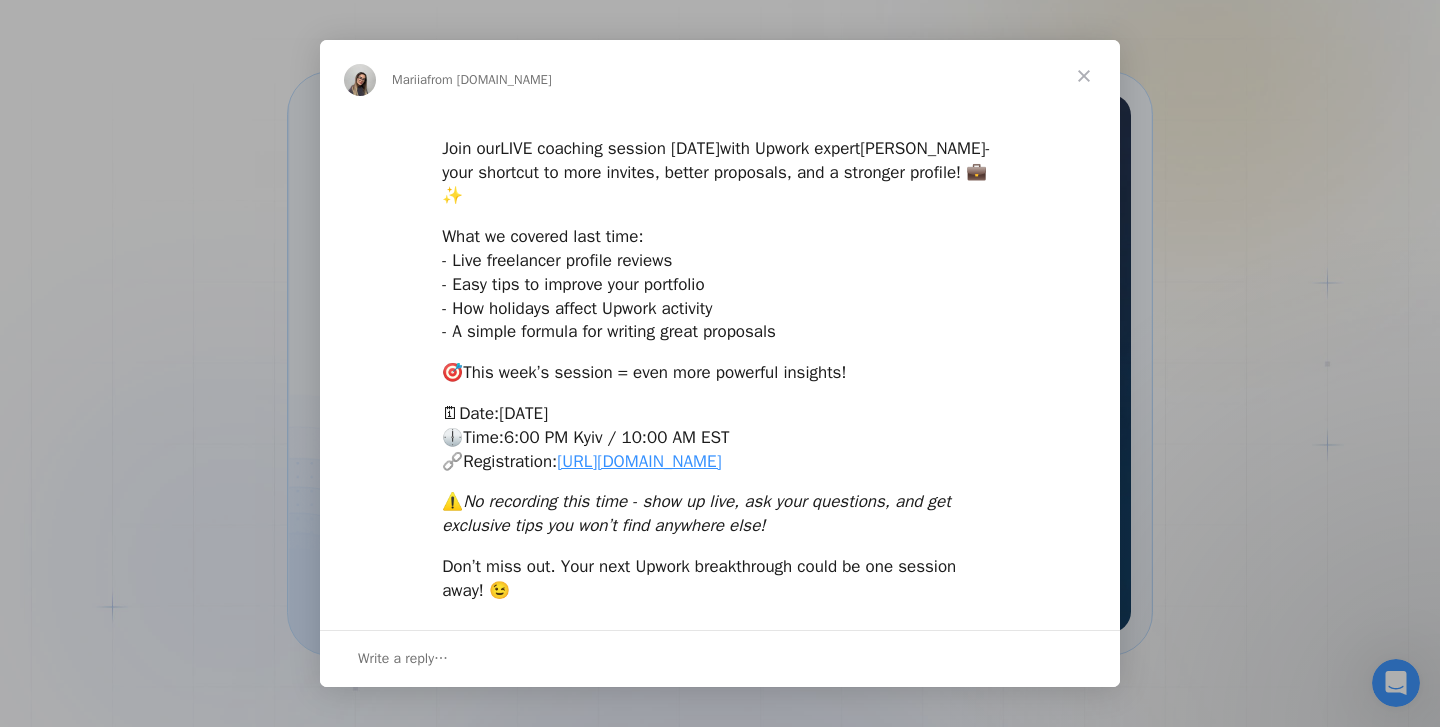 click at bounding box center (1084, 76) 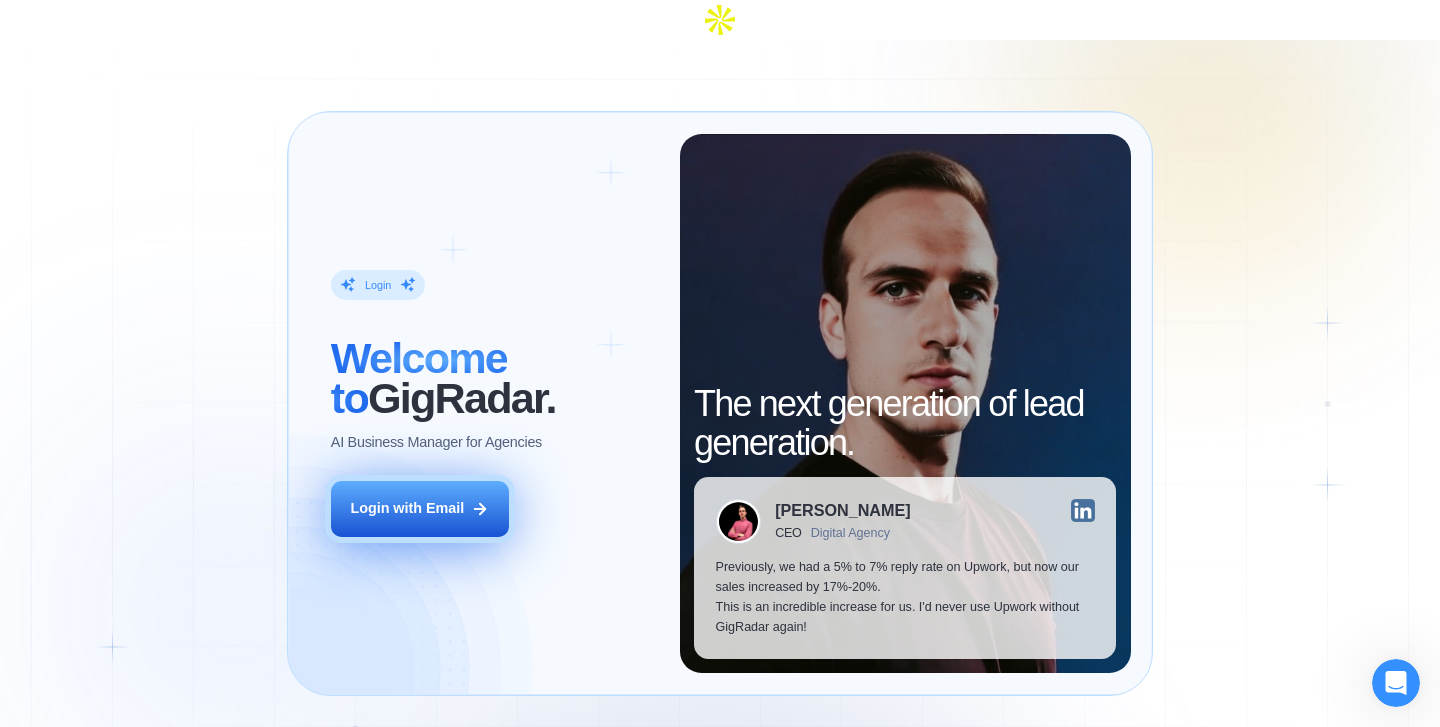 click on "Login with Email" at bounding box center [407, 509] 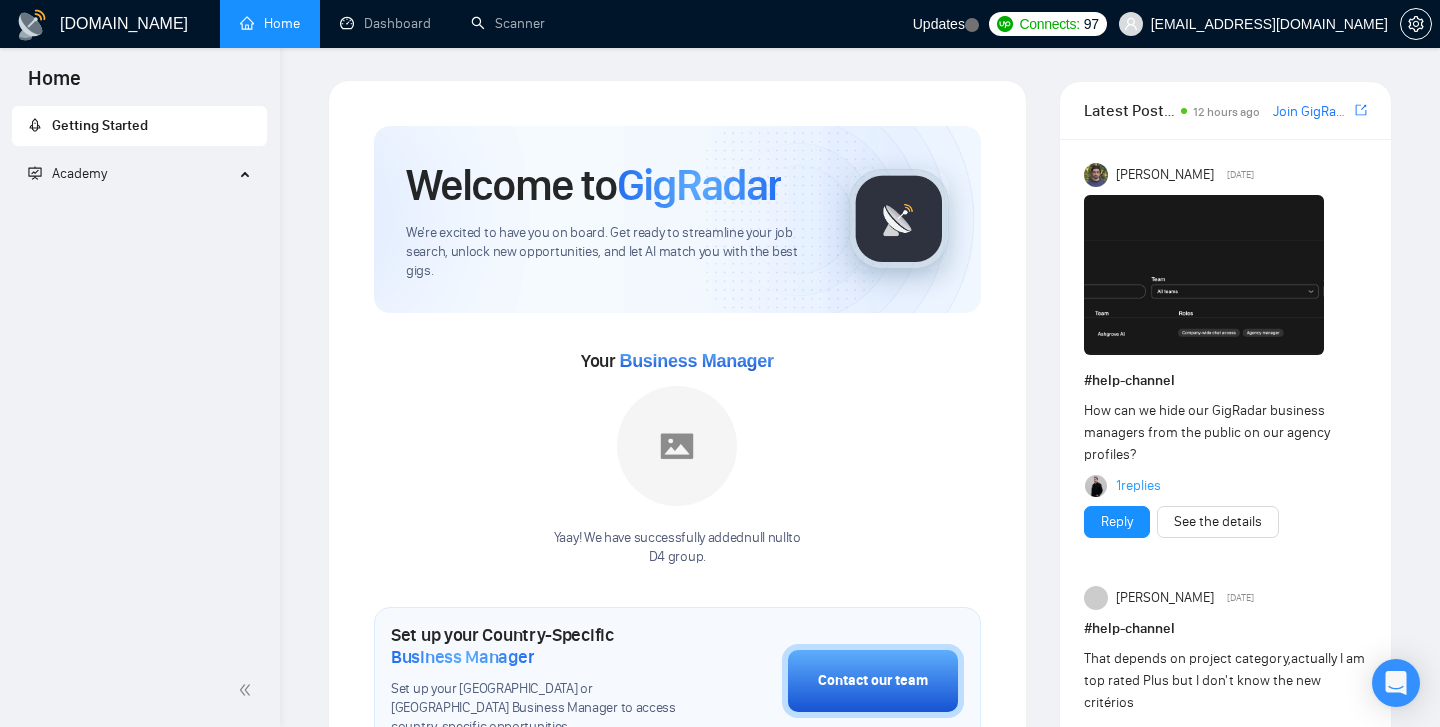 scroll, scrollTop: 0, scrollLeft: 0, axis: both 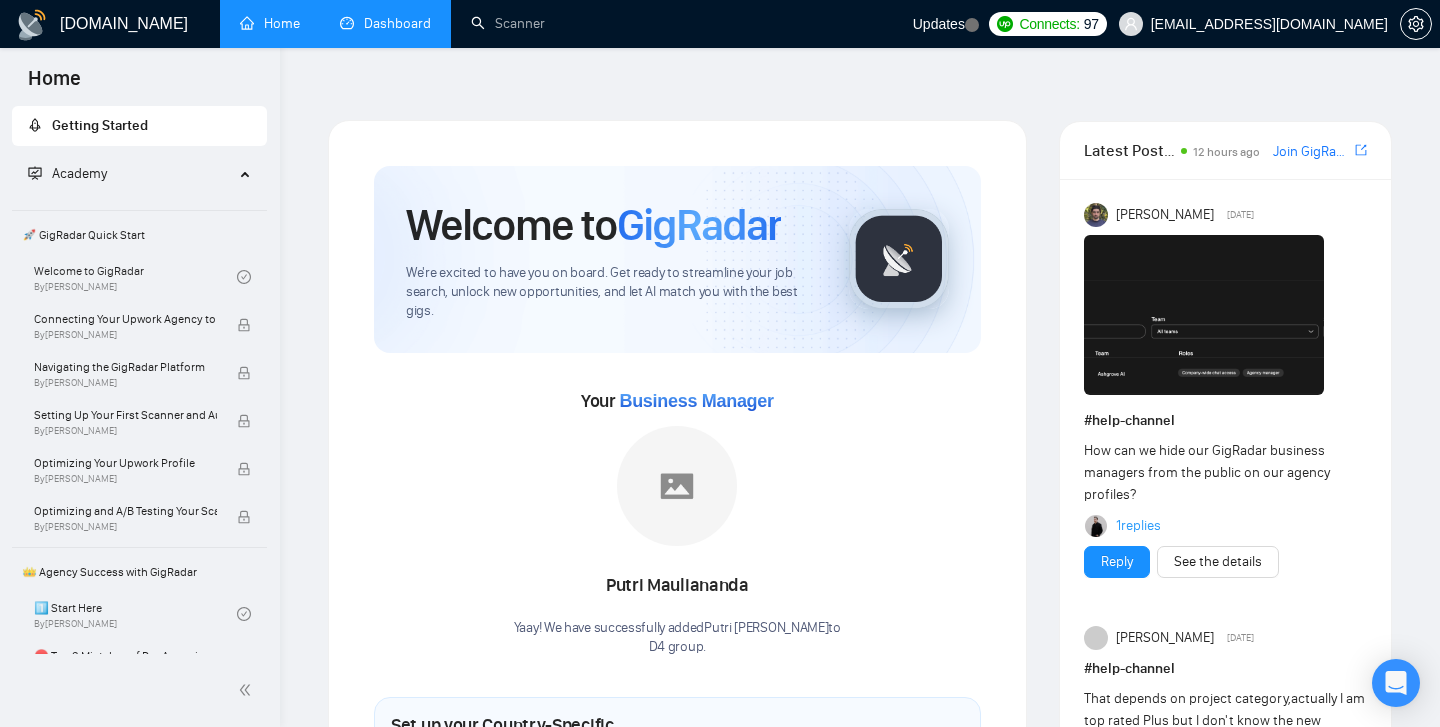 click on "Dashboard" at bounding box center (385, 23) 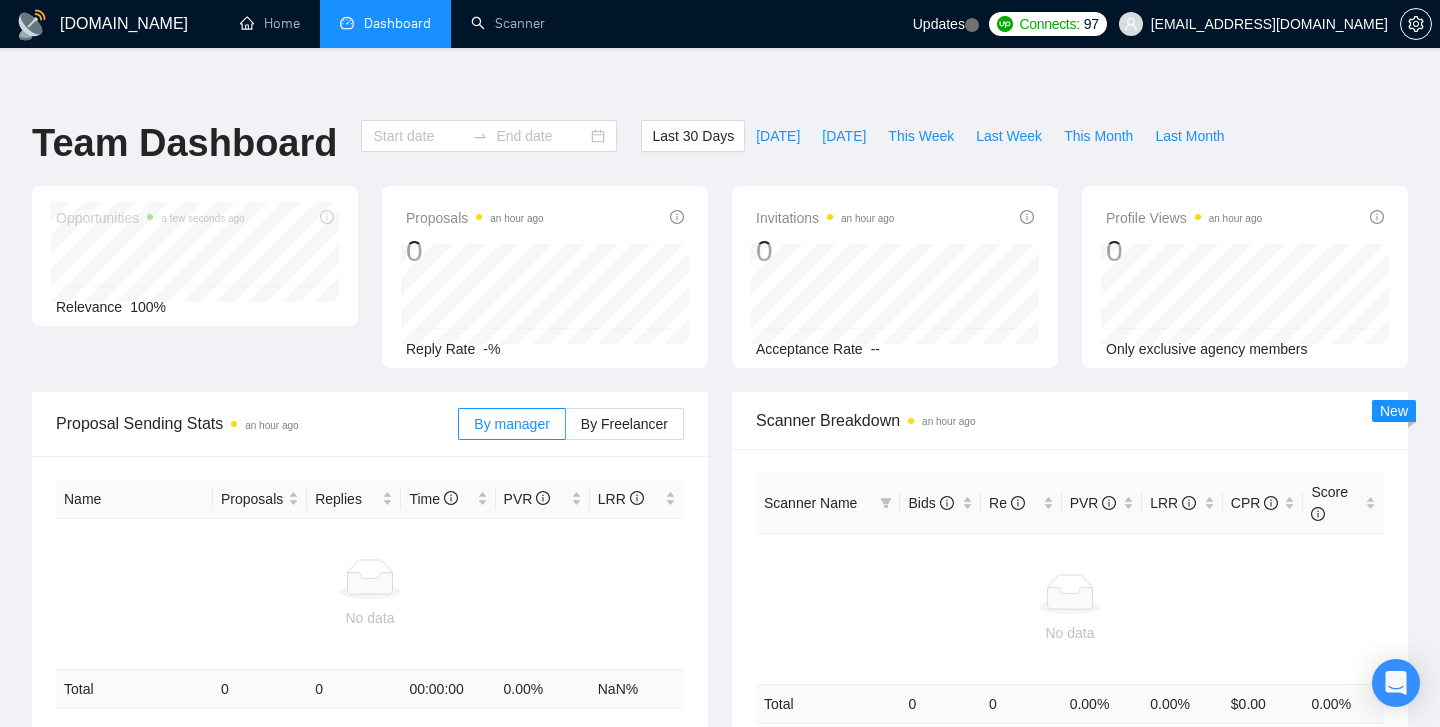 type on "[DATE]" 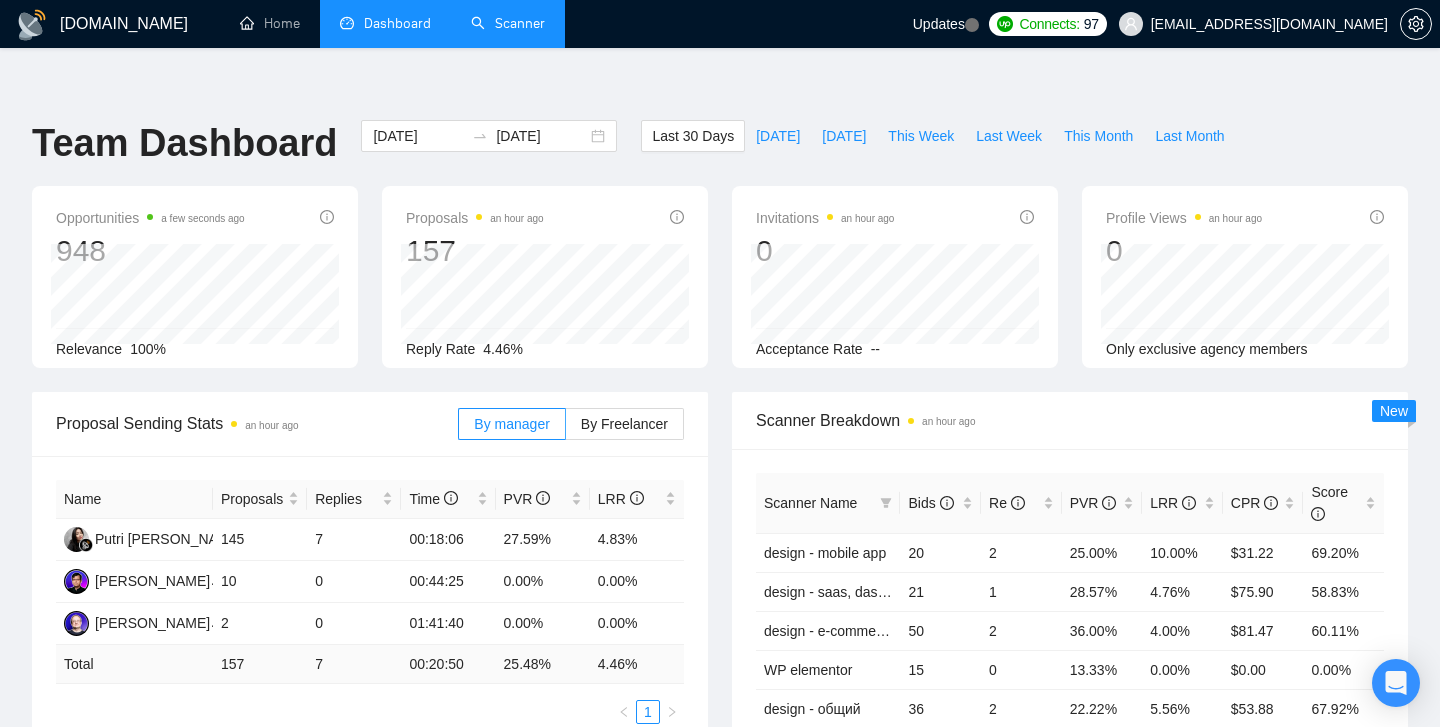 click on "Scanner" at bounding box center (508, 23) 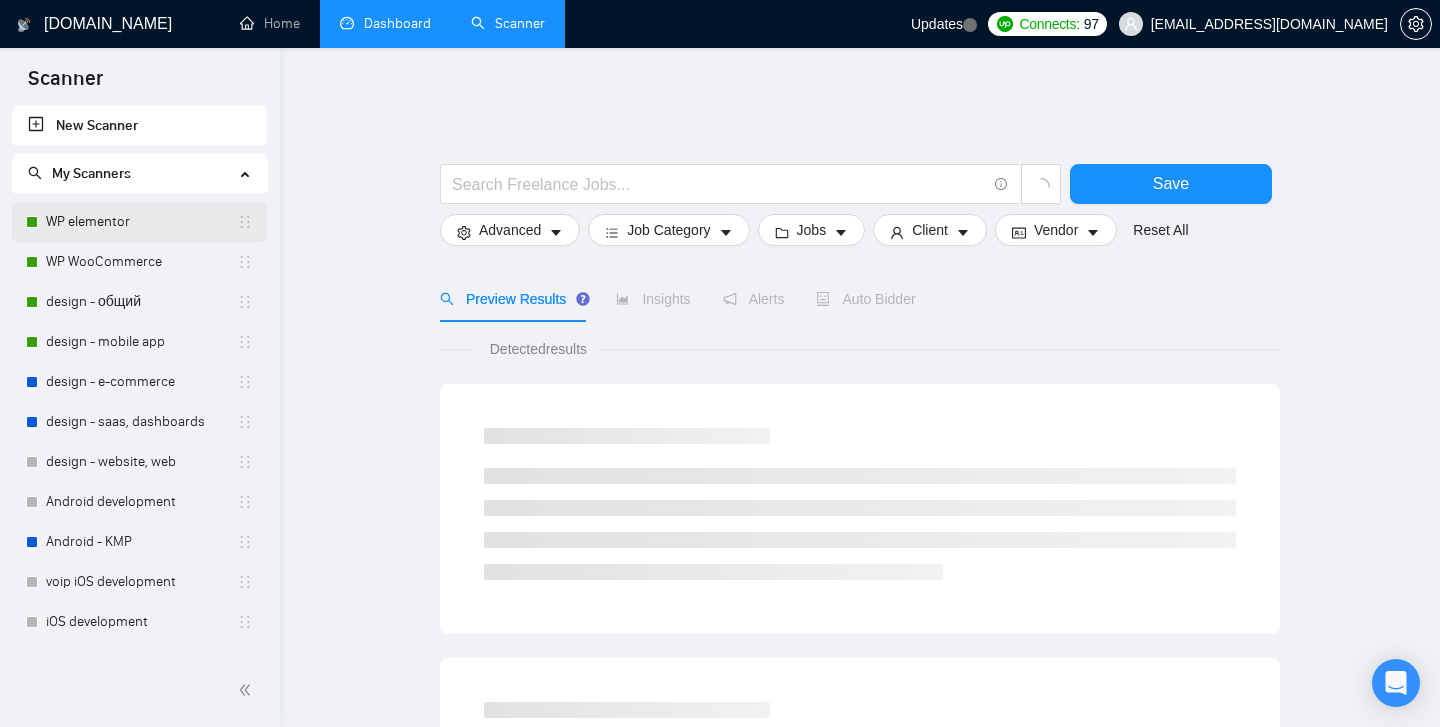 click on "WP elementor" at bounding box center (141, 222) 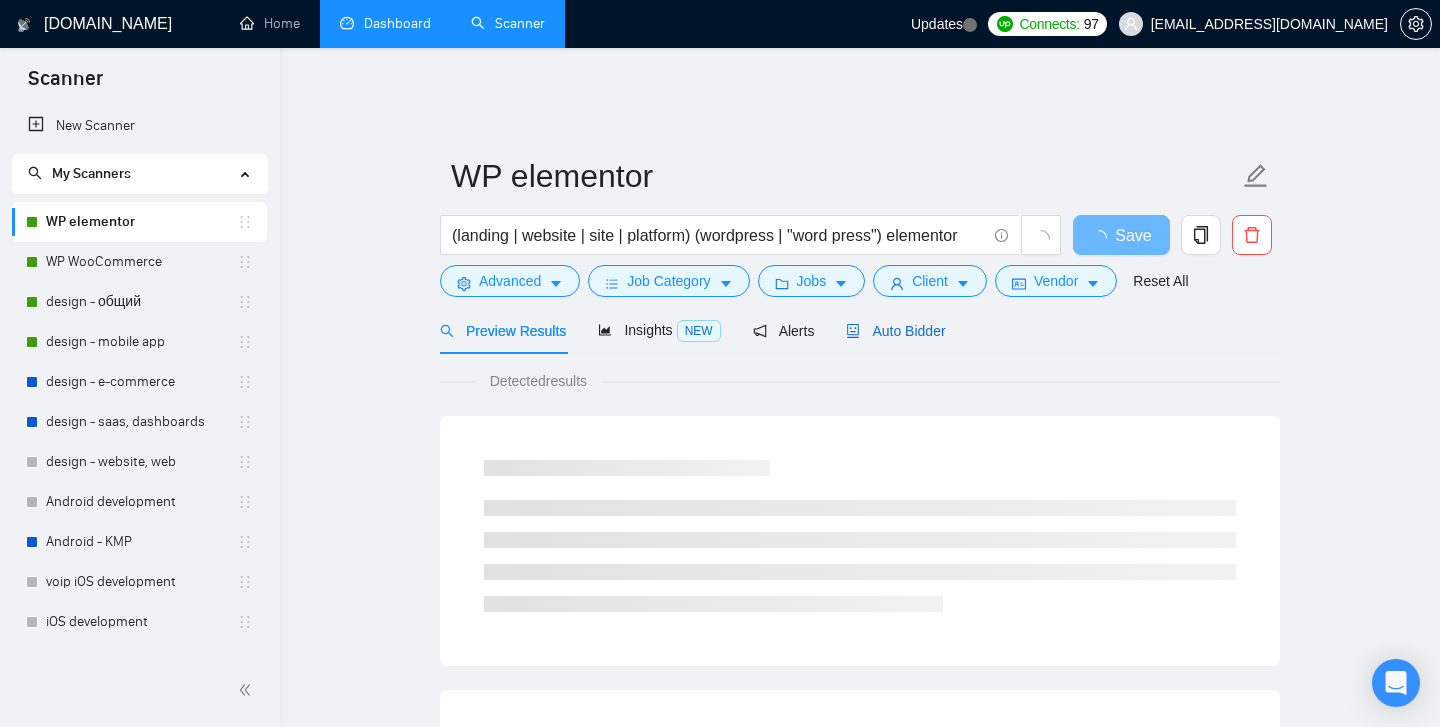click on "Auto Bidder" at bounding box center (895, 331) 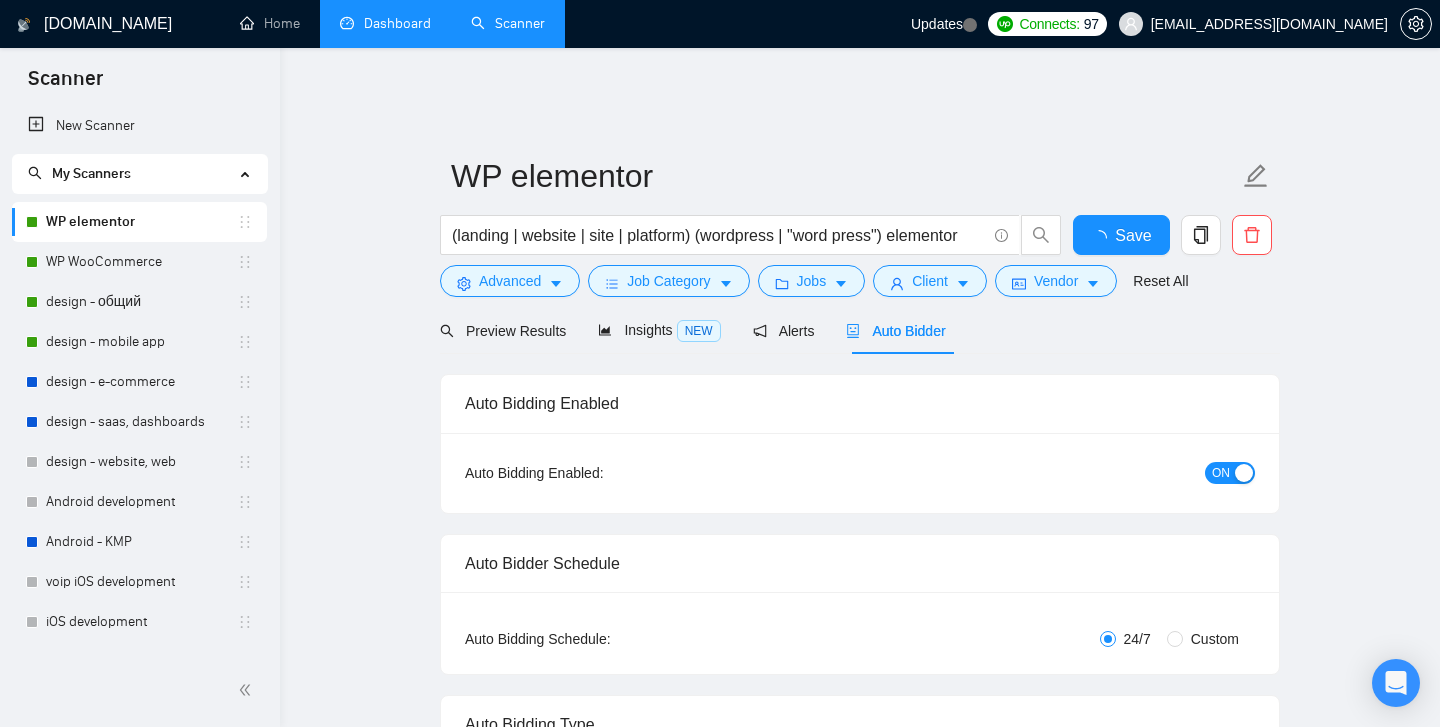 type 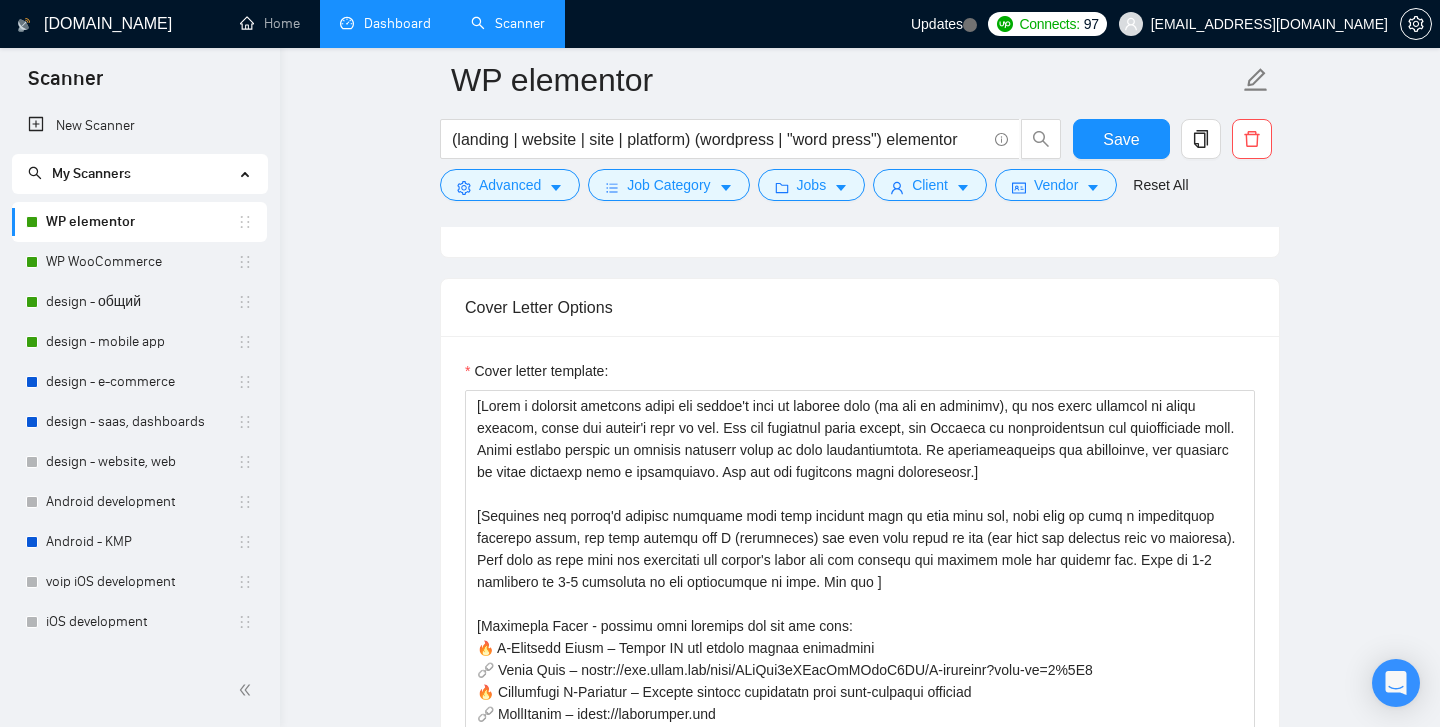 scroll, scrollTop: 1303, scrollLeft: 0, axis: vertical 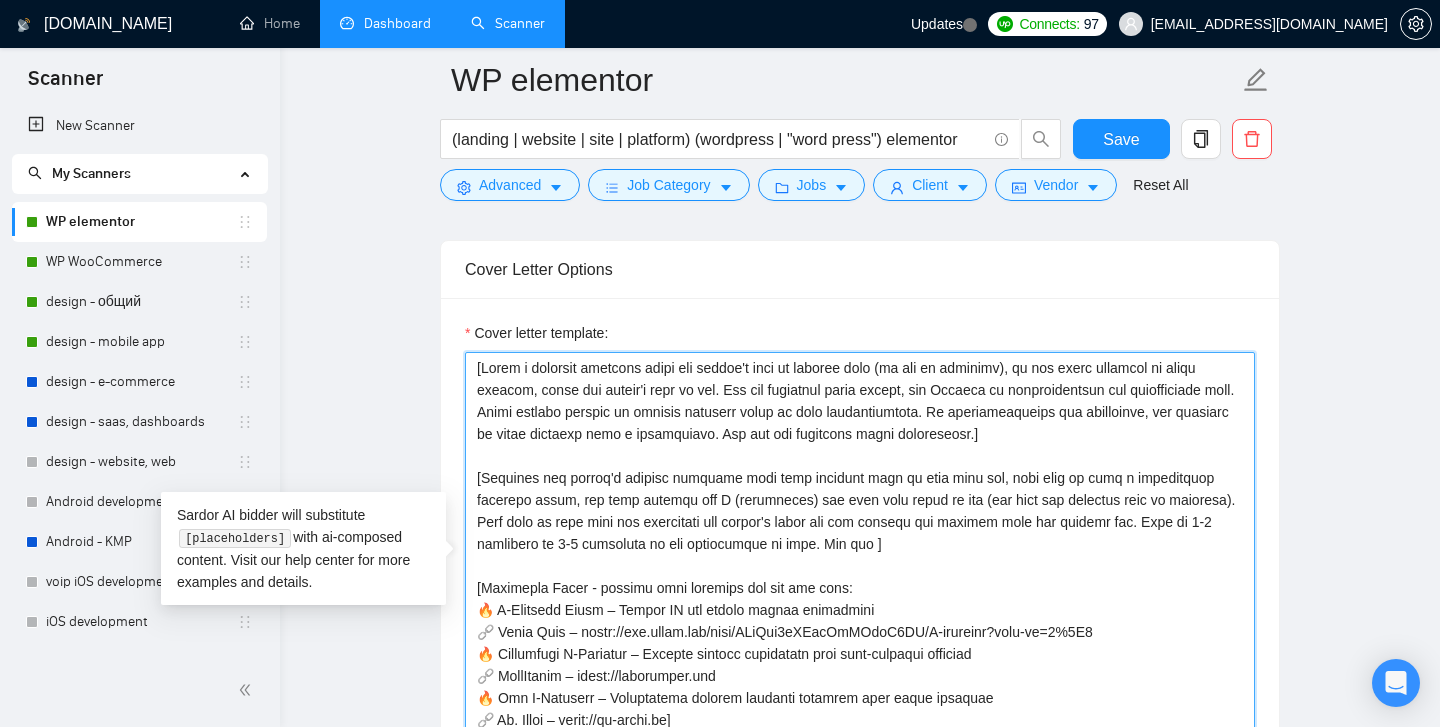 drag, startPoint x: 831, startPoint y: 548, endPoint x: 486, endPoint y: 552, distance: 345.0232 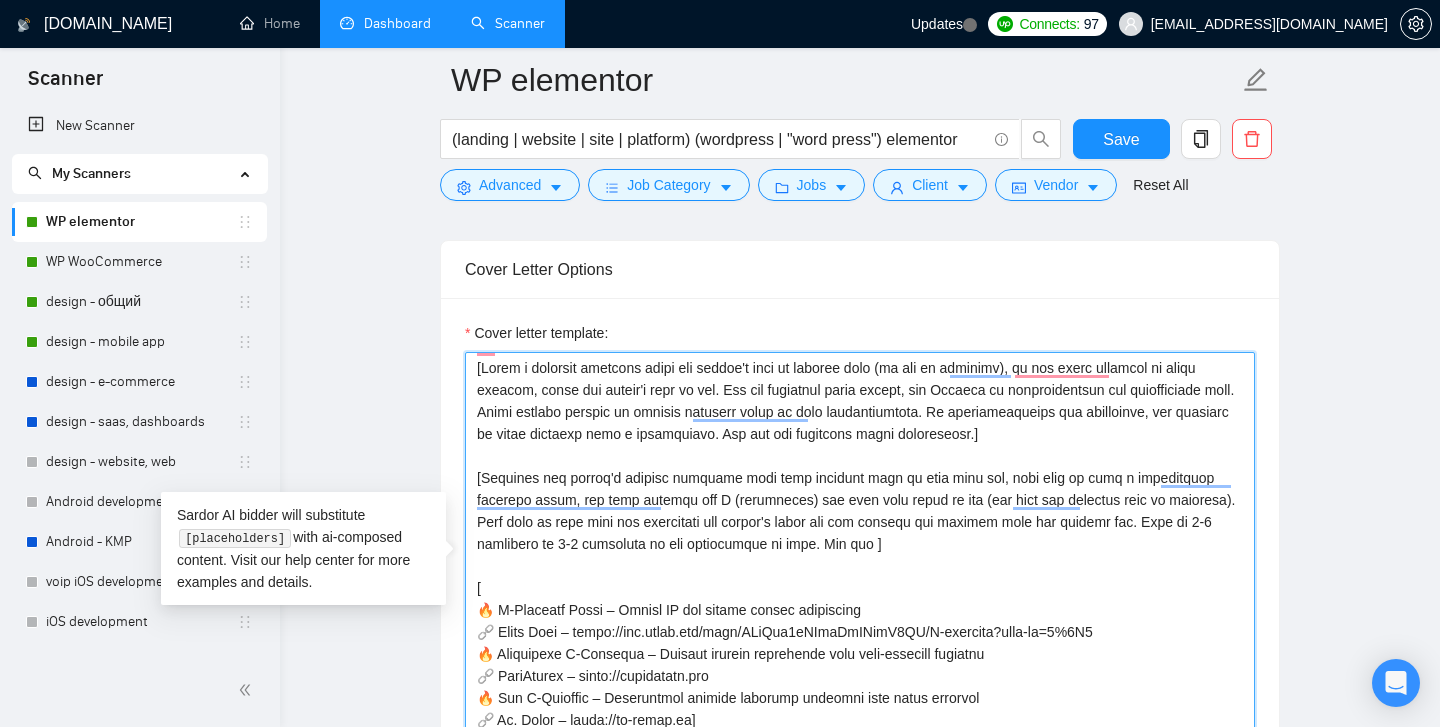 scroll, scrollTop: 22, scrollLeft: 0, axis: vertical 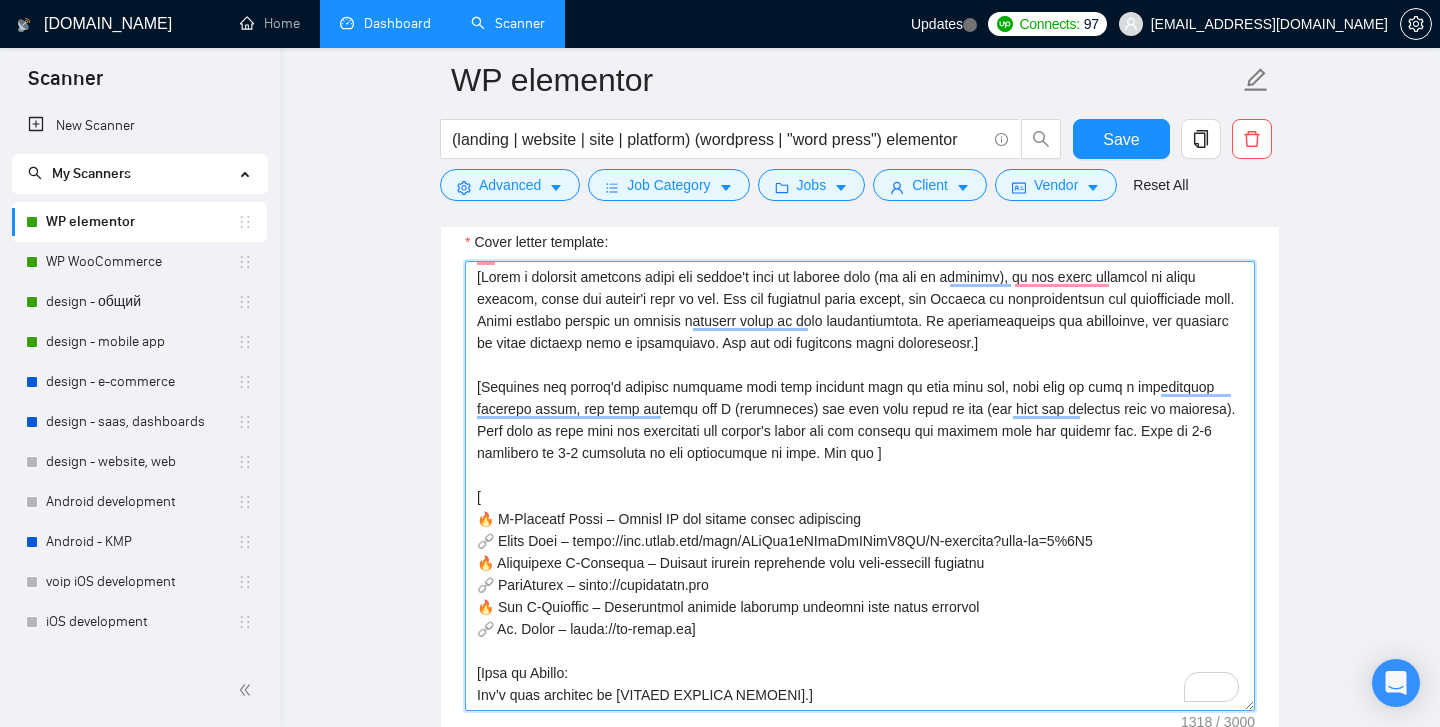 drag, startPoint x: 744, startPoint y: 421, endPoint x: 803, endPoint y: 424, distance: 59.07622 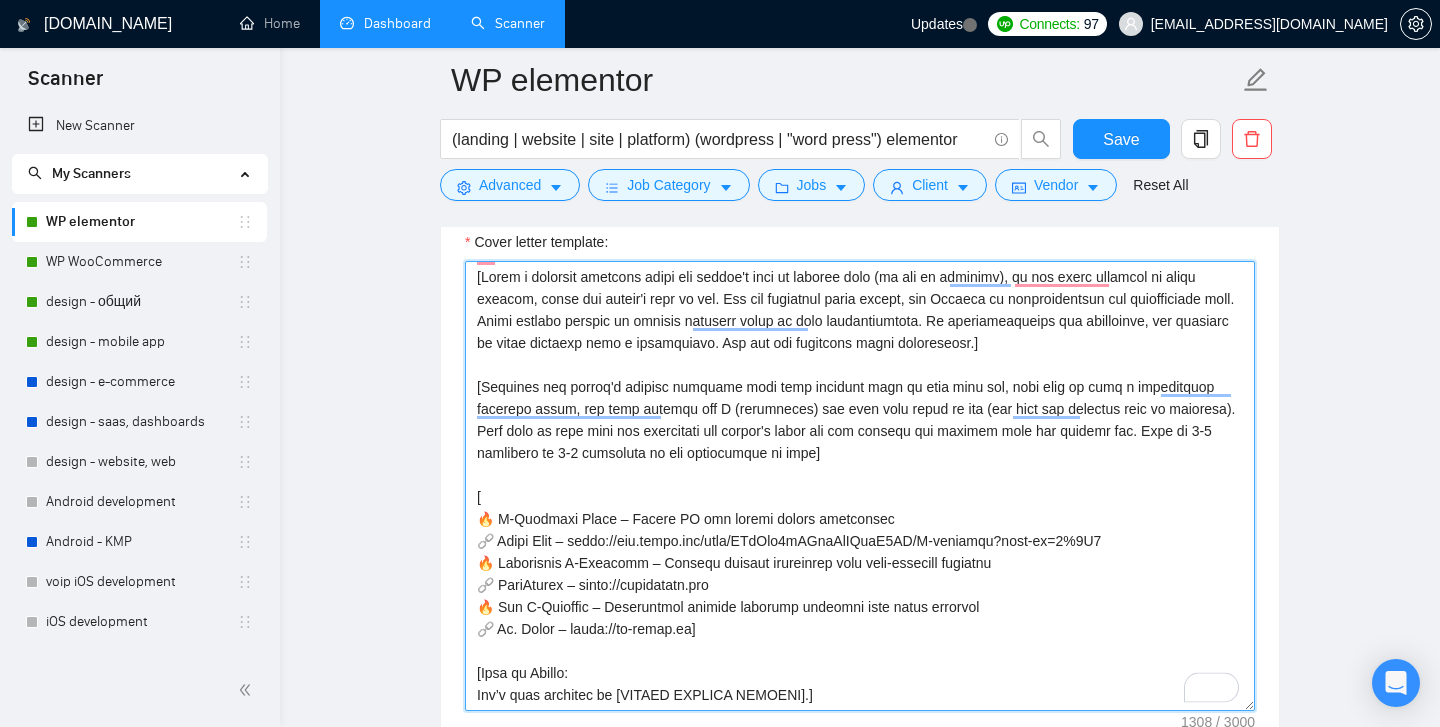 scroll, scrollTop: 1479, scrollLeft: 0, axis: vertical 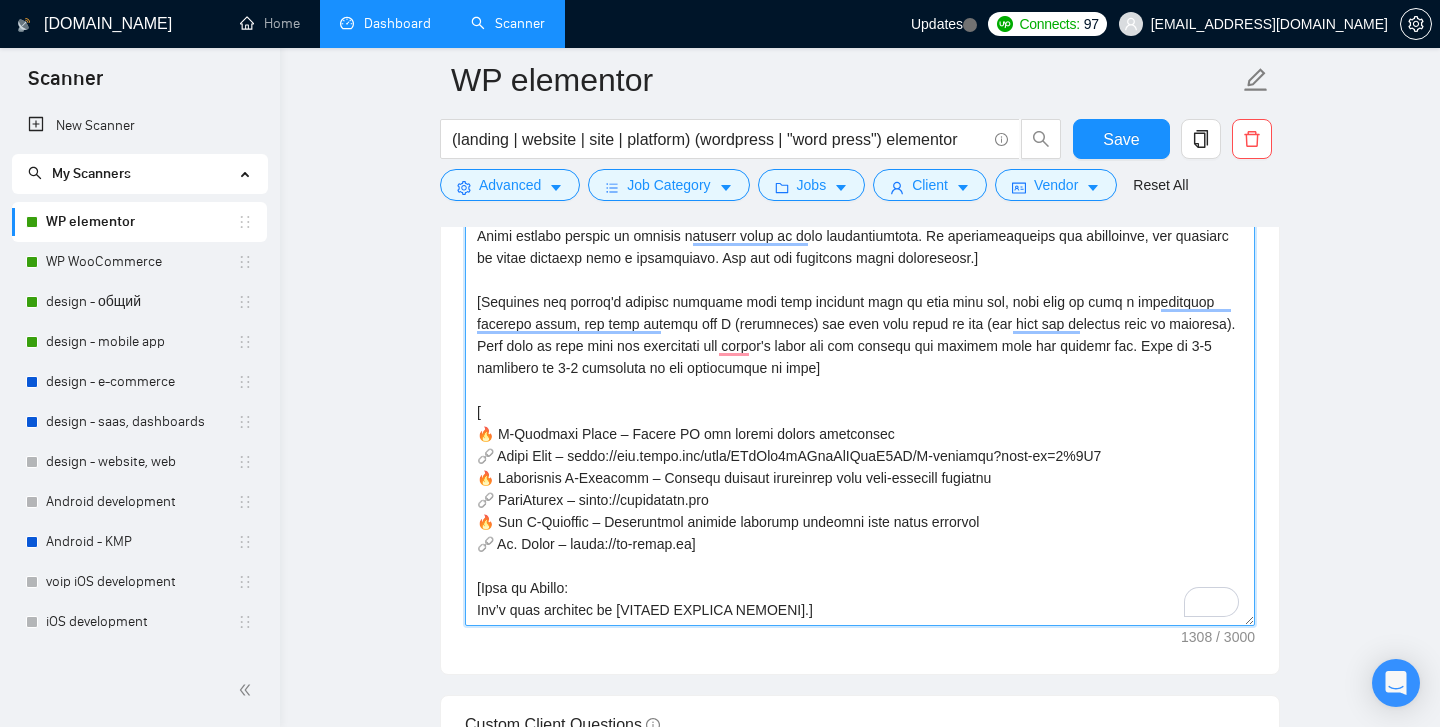 click on "Cover letter template:" at bounding box center (860, 401) 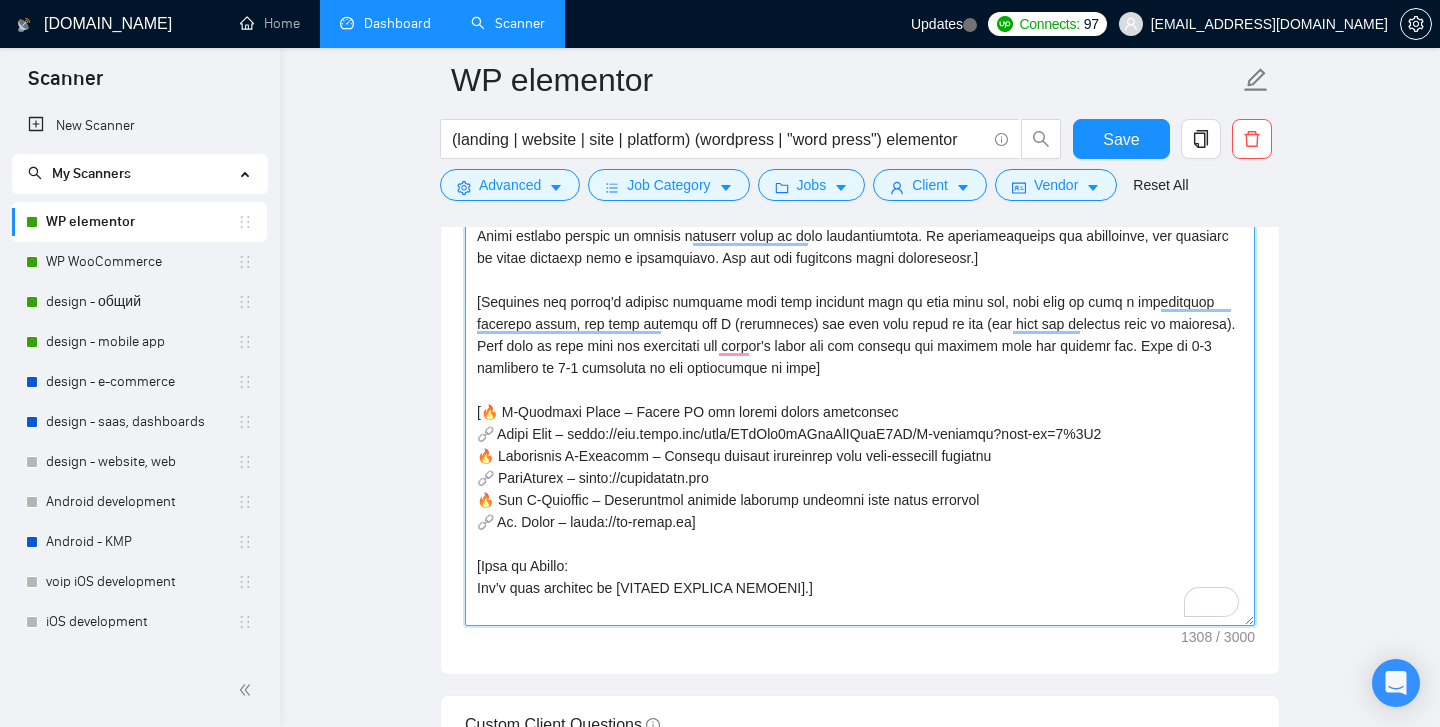 scroll, scrollTop: 0, scrollLeft: 0, axis: both 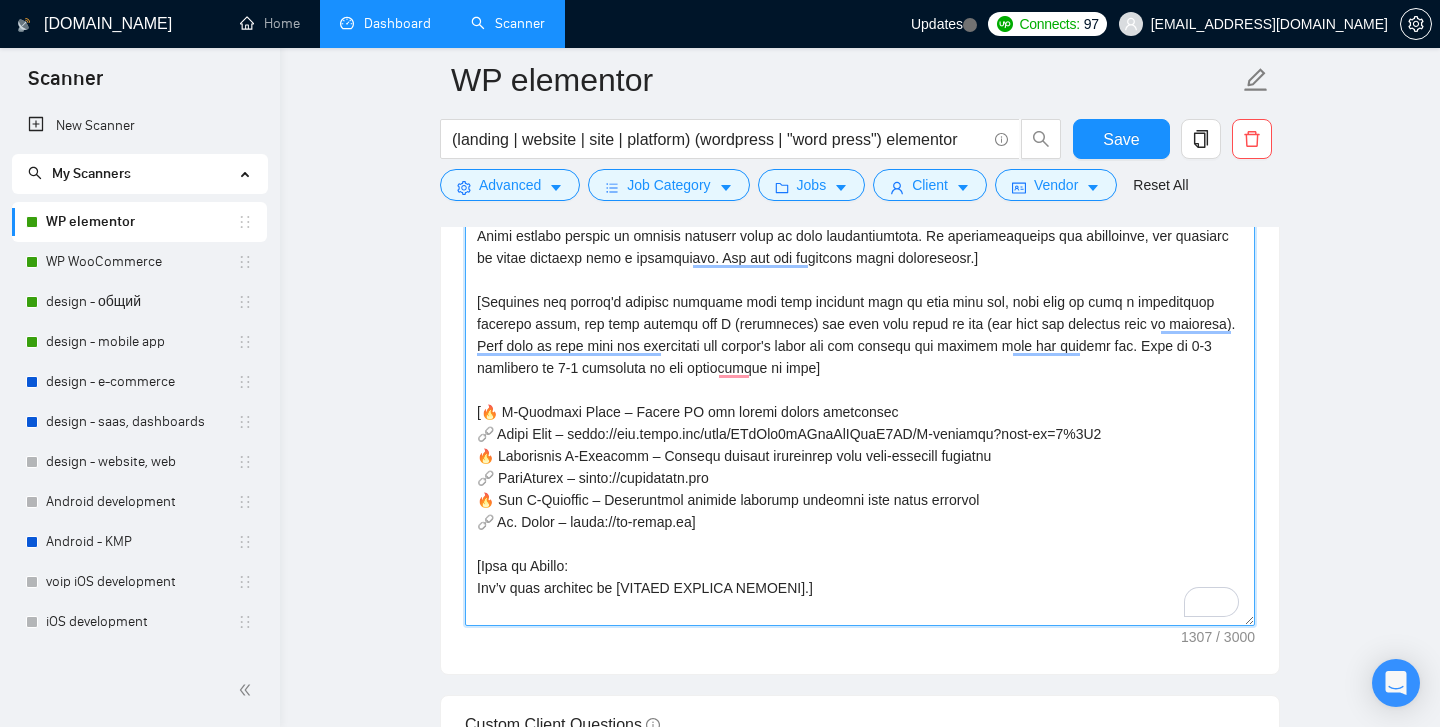drag, startPoint x: 575, startPoint y: 422, endPoint x: 647, endPoint y: 396, distance: 76.55064 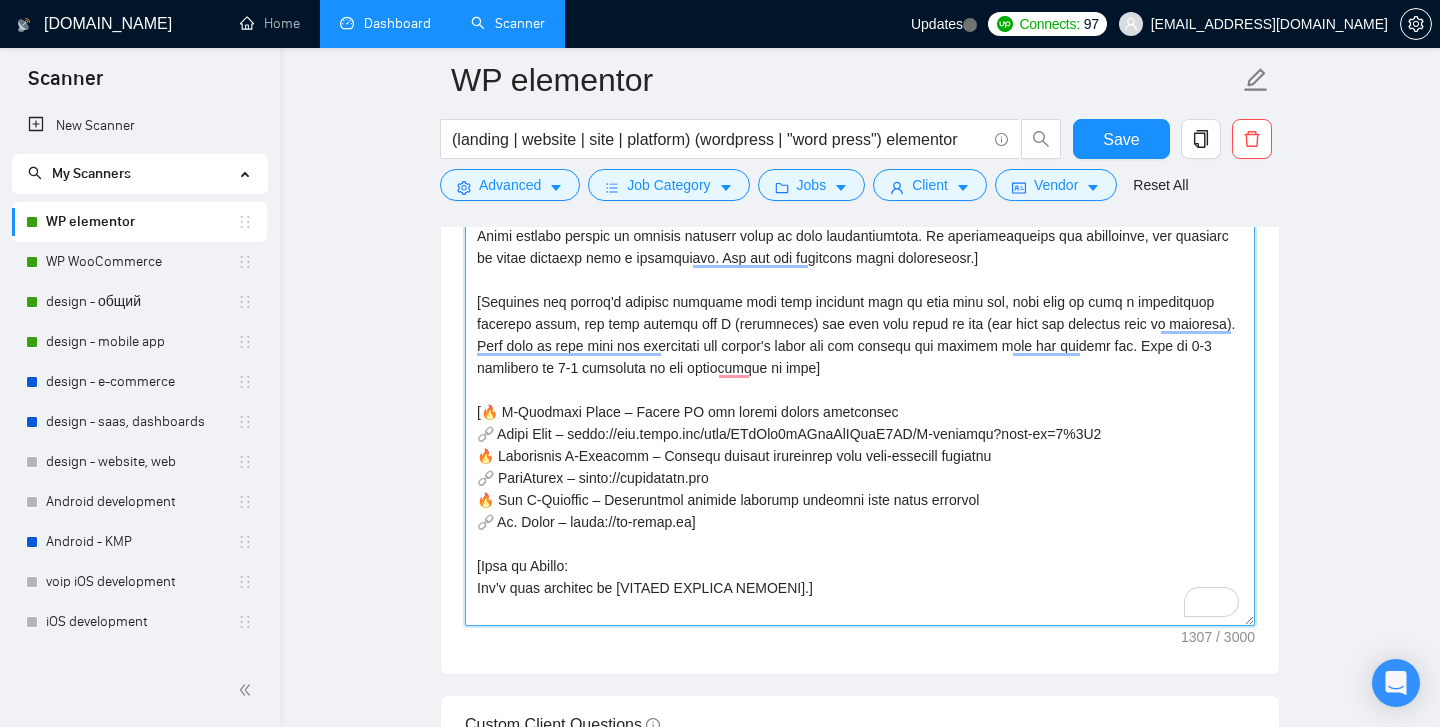 click on "Cover letter template:" at bounding box center [860, 401] 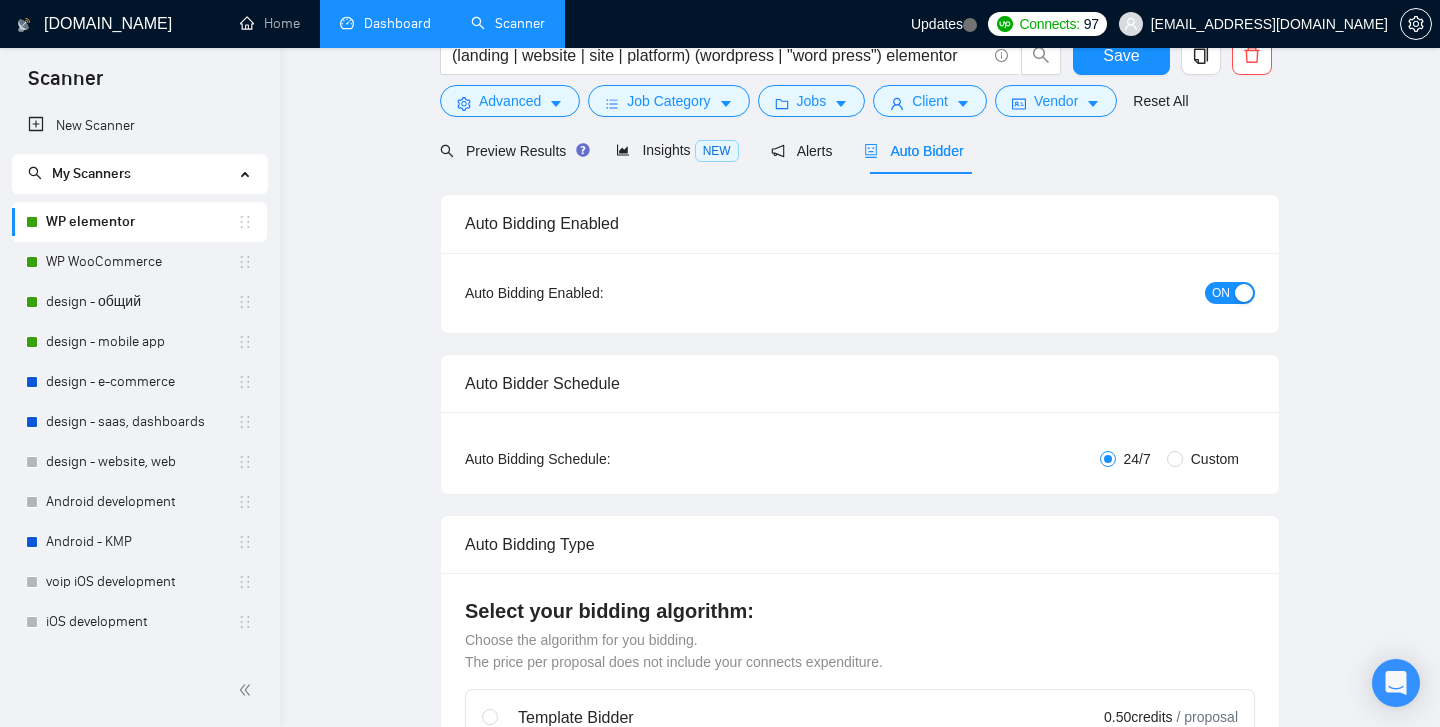 scroll, scrollTop: 0, scrollLeft: 0, axis: both 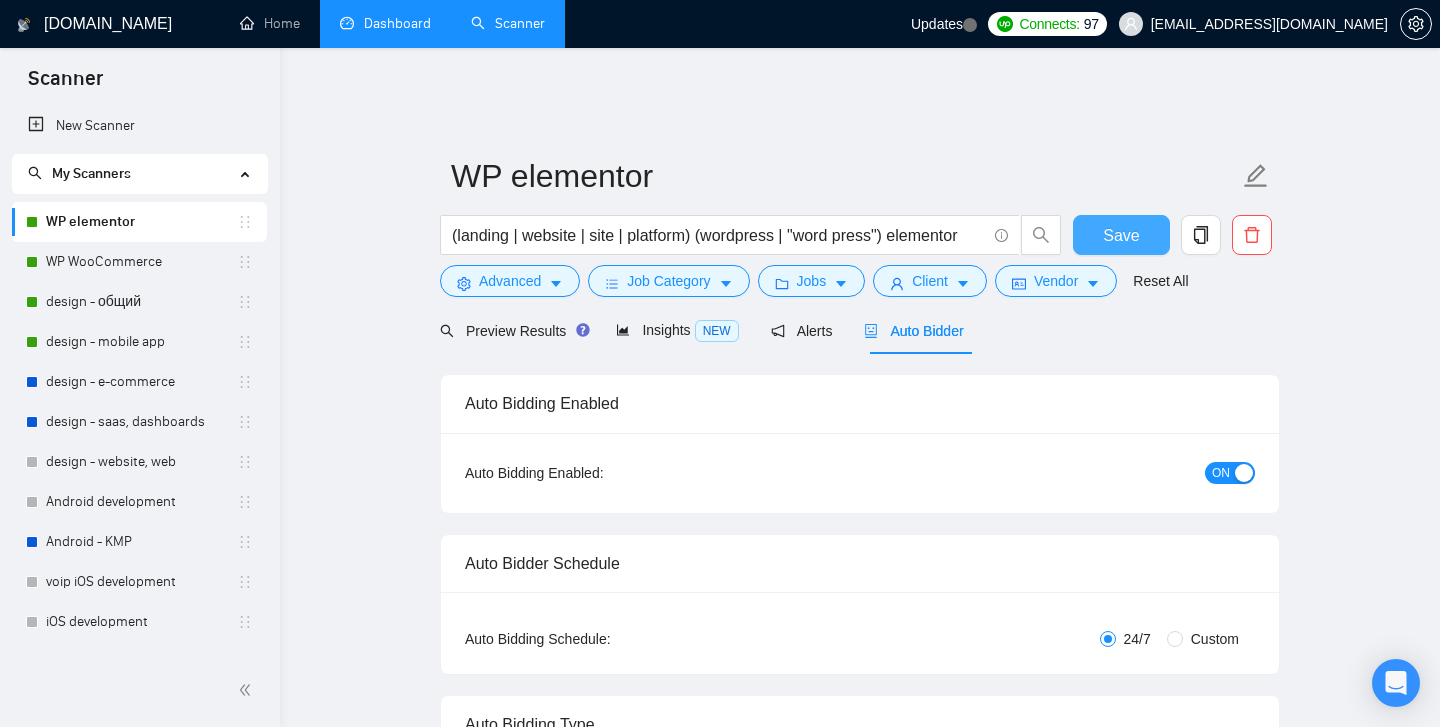 type on "[Write a personal greeting using the client's name or company name (if any is provided), in the local language of their country, using the client's time of day. For the remaining cover letter, use English in conversational yet professional tone. Avoid generic phrases or cliches commonly found in such communications. Be straightforward and respectful, and remember to avoid sounding like a salesperson. You can add emoticons where appropriate.]
[Identify the client's biggest business pain that provoked them to post this job, hook into it with a provocative question first, and then explain how I (freelancer) can help them solve it too (not only the specific task in question). Make sure to show that you understand the client's needs and can deliver the results they are looking for. Make it 2-8 sentences or 2-3 sentences if the description is less]
[🔥 E-Commerce Figma – https://www.figma.com/file/BBtNvn4nKGeiQfWNxuH3WM/E-commerce?node-id=0%3A1
🔥 Healthcare E-Commerce – Medical devices storefront with user-frie..." 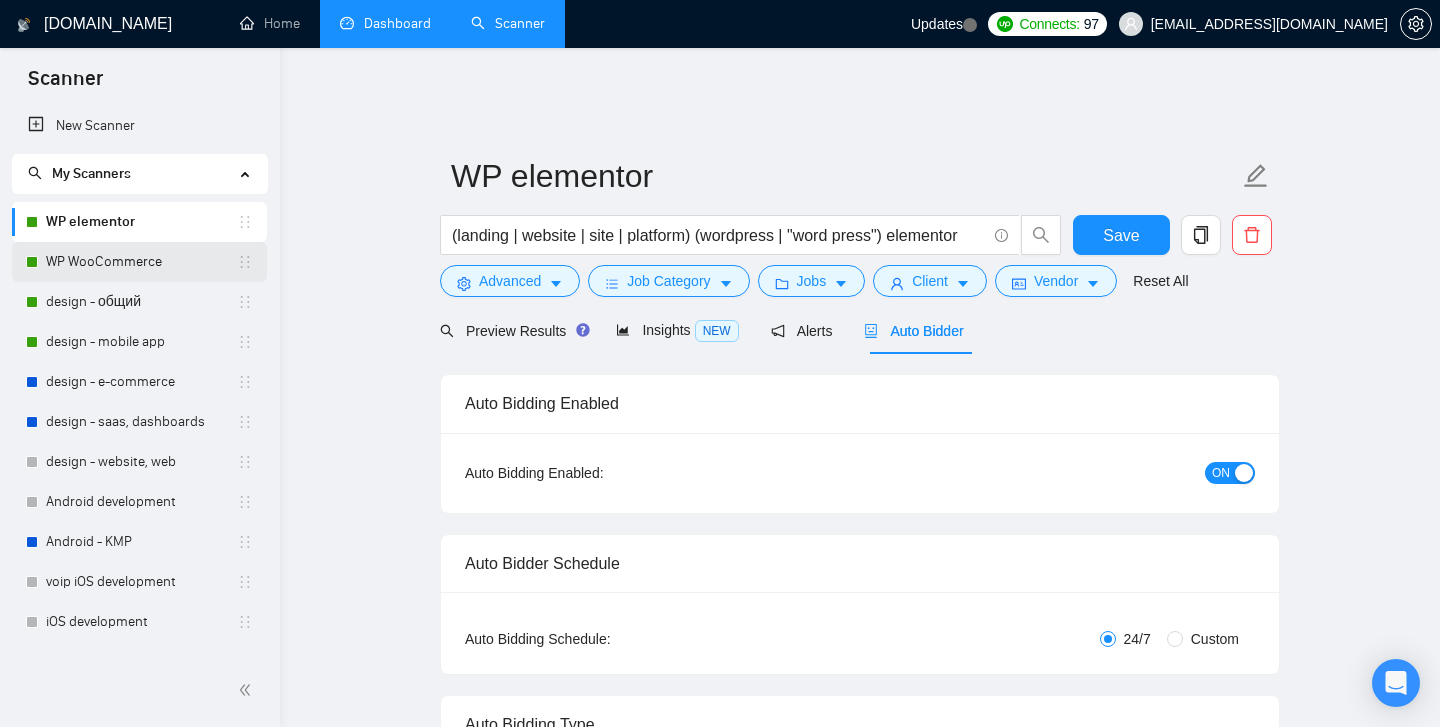 click on "WP WooCommerce" at bounding box center (141, 262) 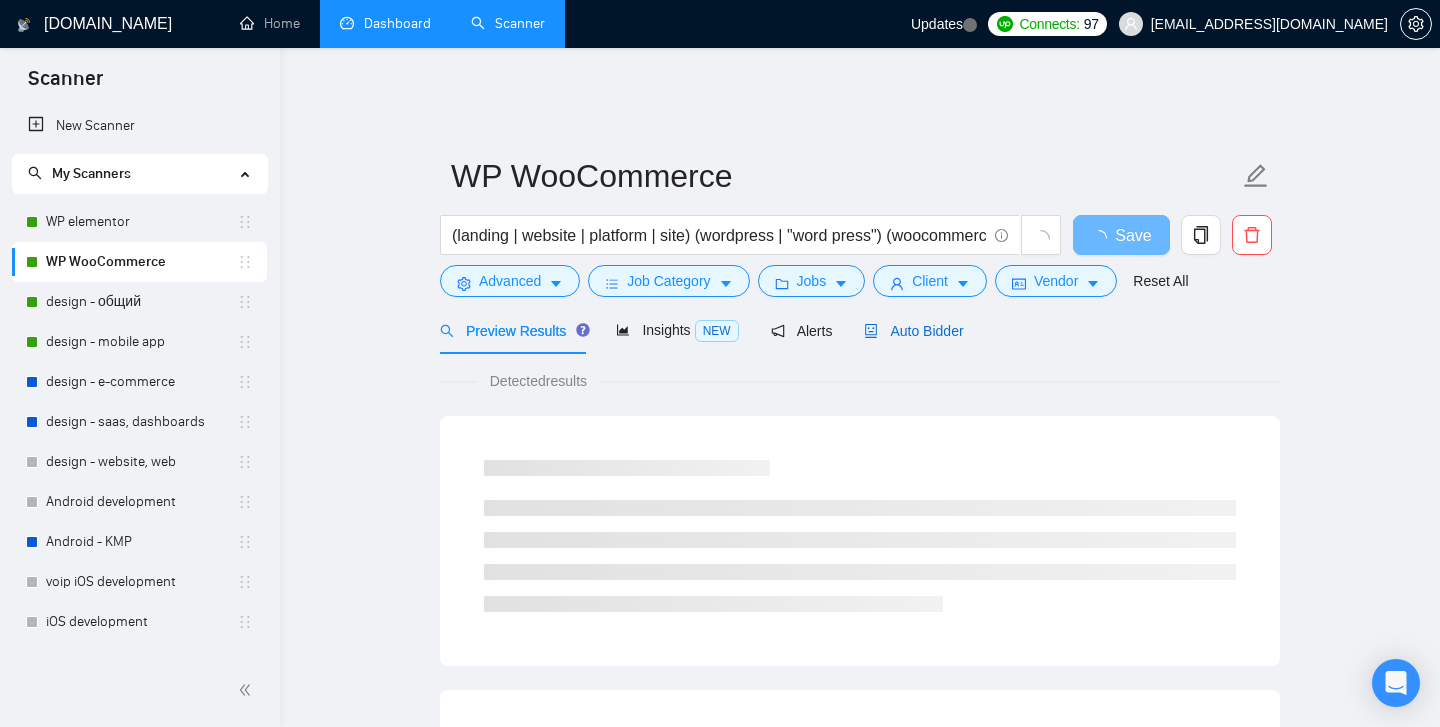 click on "Auto Bidder" at bounding box center [913, 331] 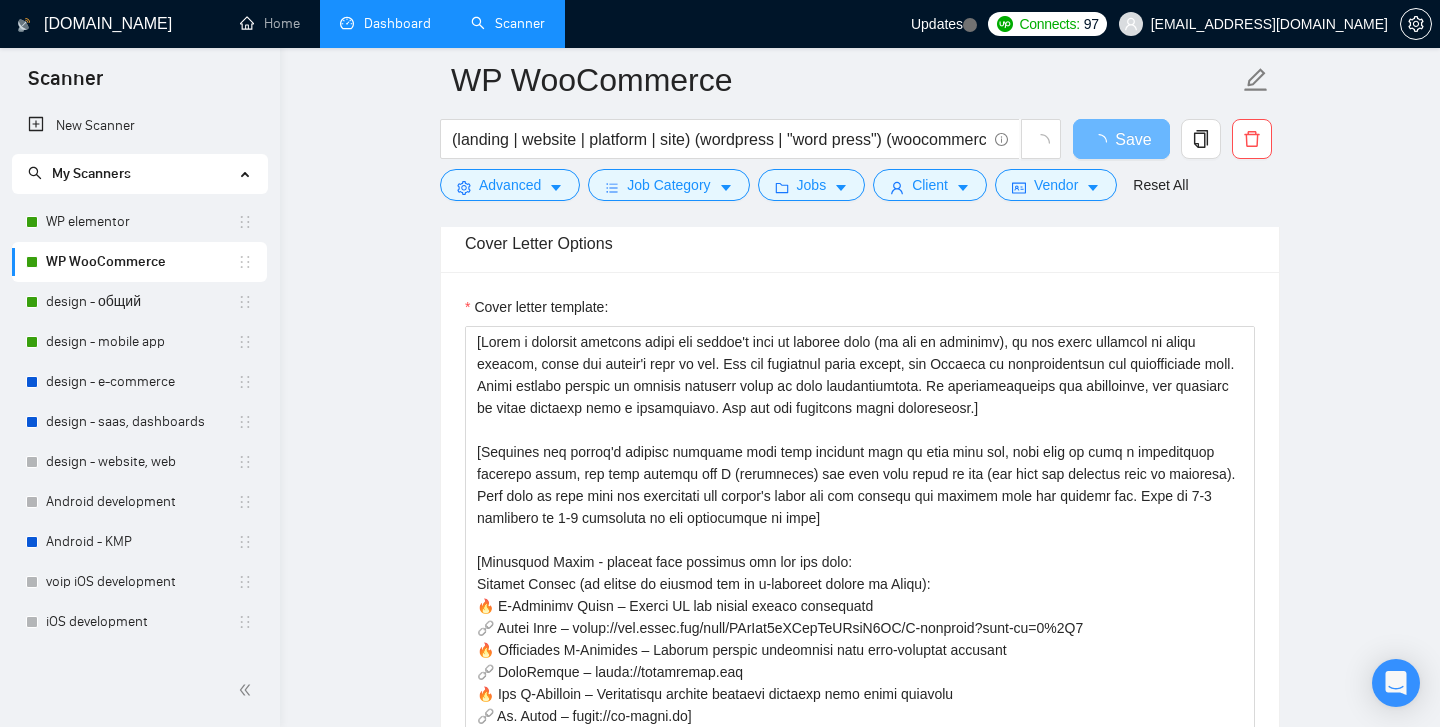 scroll, scrollTop: 1351, scrollLeft: 0, axis: vertical 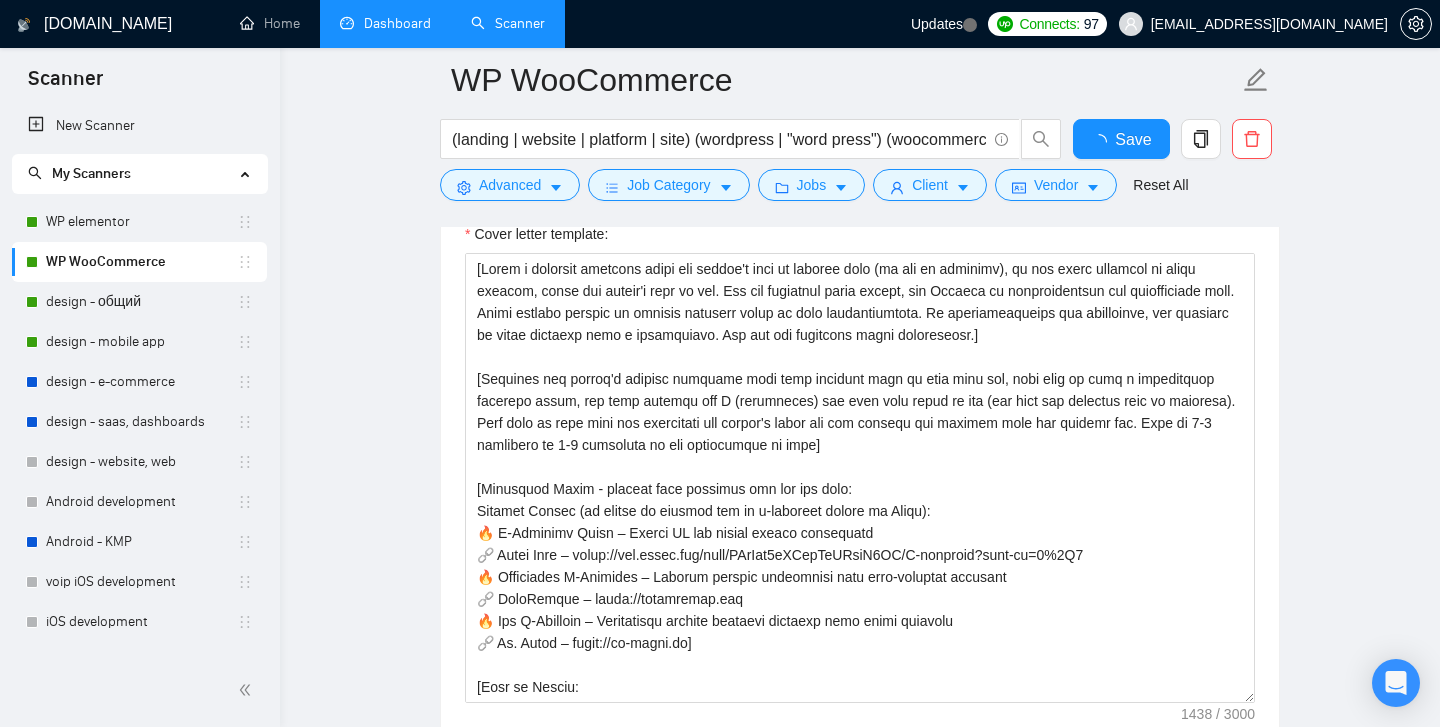 type 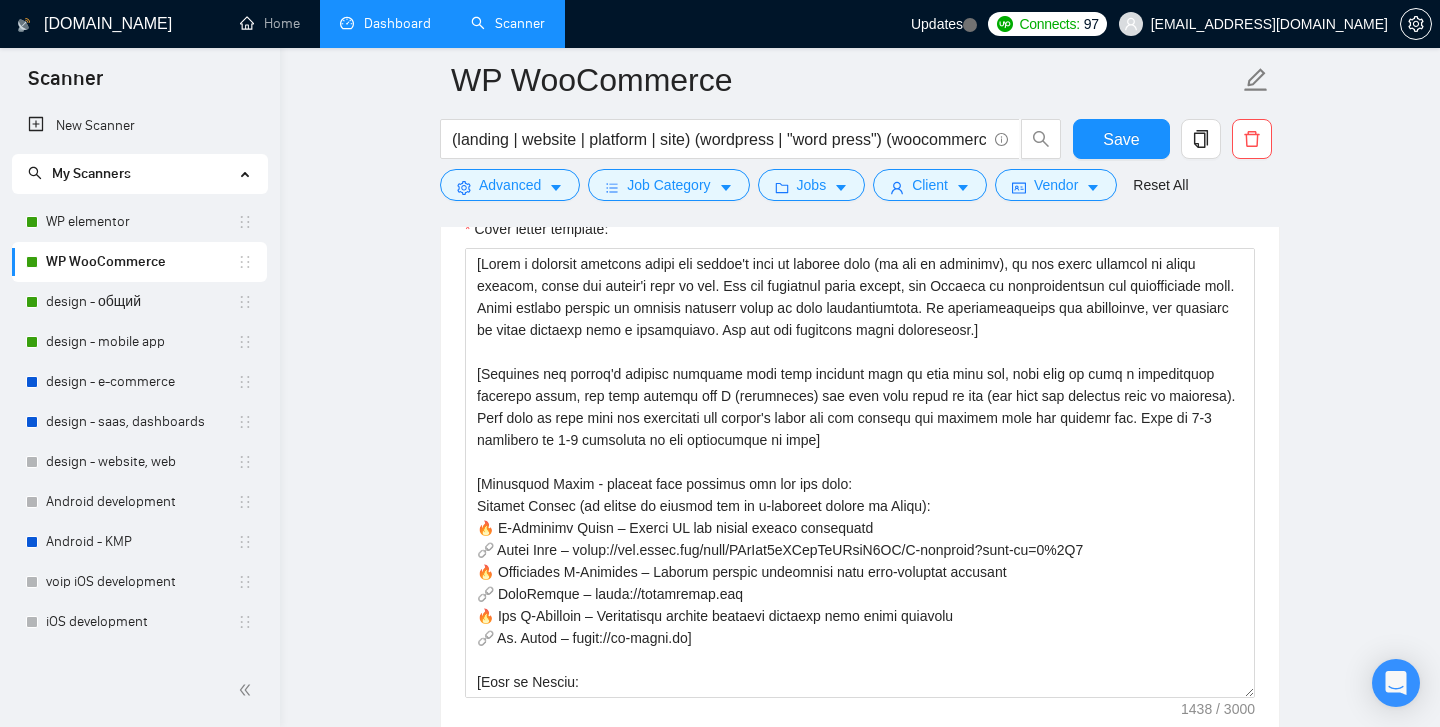 scroll, scrollTop: 1409, scrollLeft: 0, axis: vertical 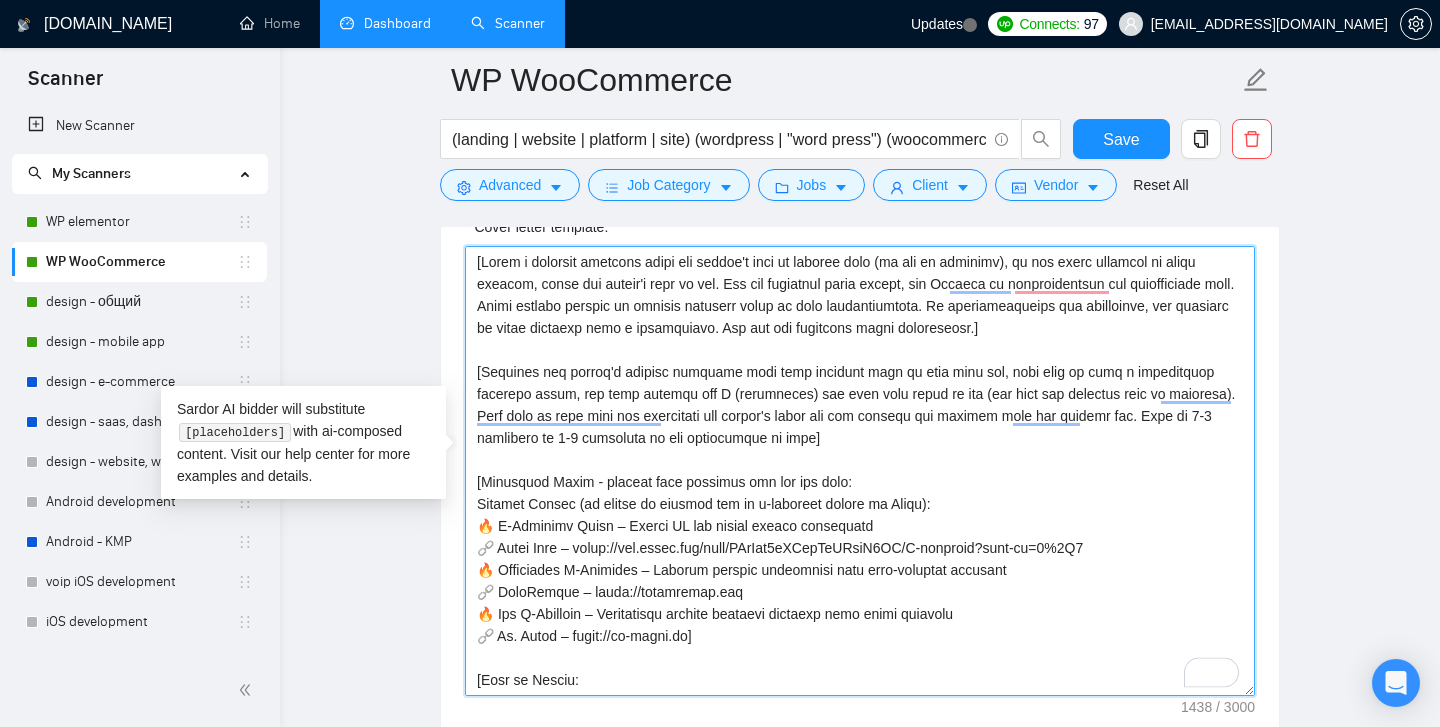 drag, startPoint x: 576, startPoint y: 533, endPoint x: 632, endPoint y: 518, distance: 57.974133 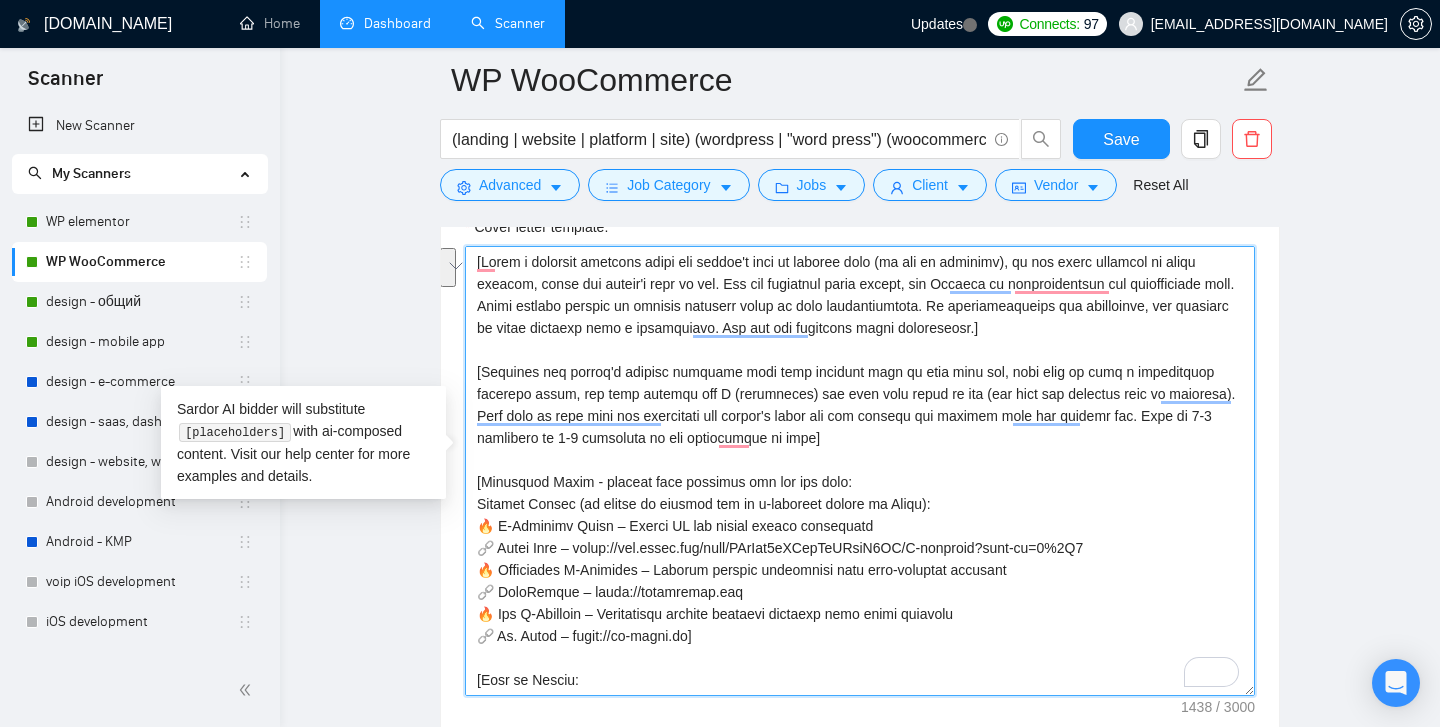 click on "Cover letter template:" at bounding box center [860, 471] 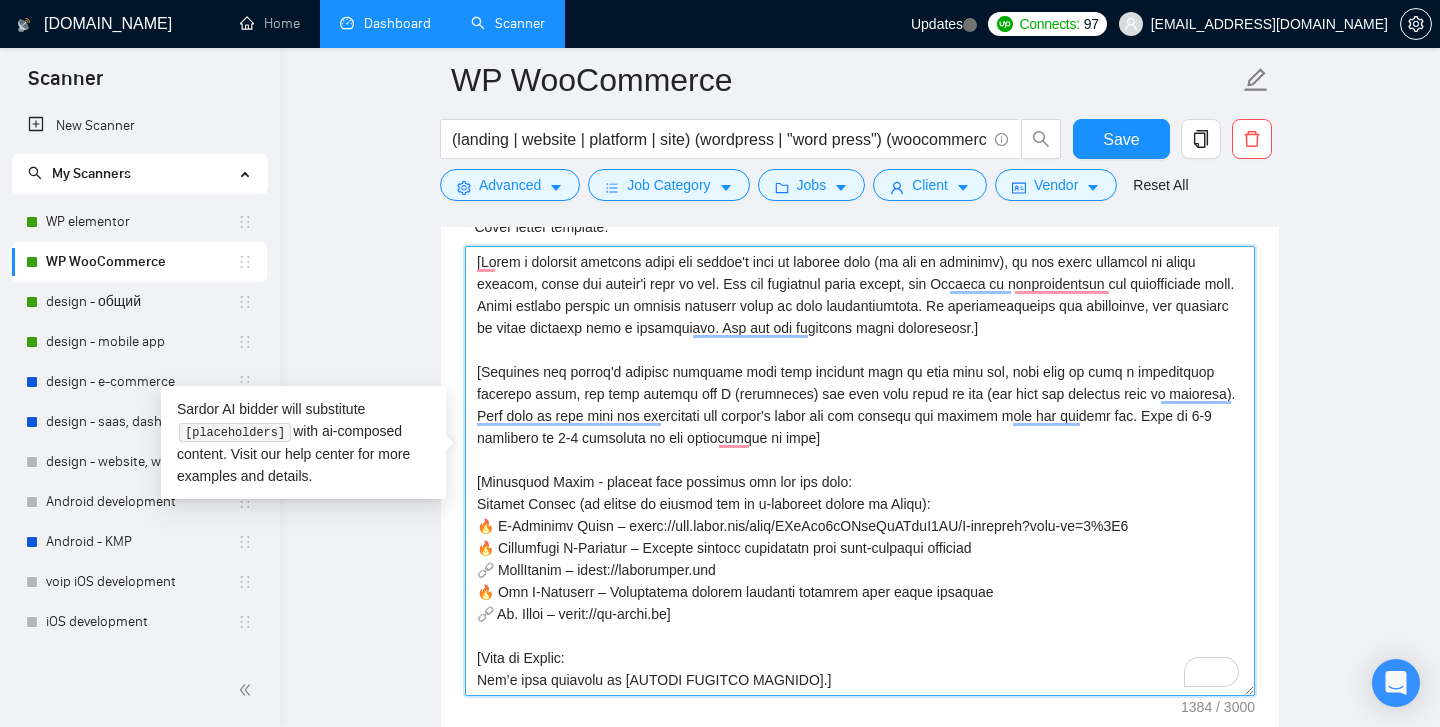 scroll, scrollTop: 22, scrollLeft: 0, axis: vertical 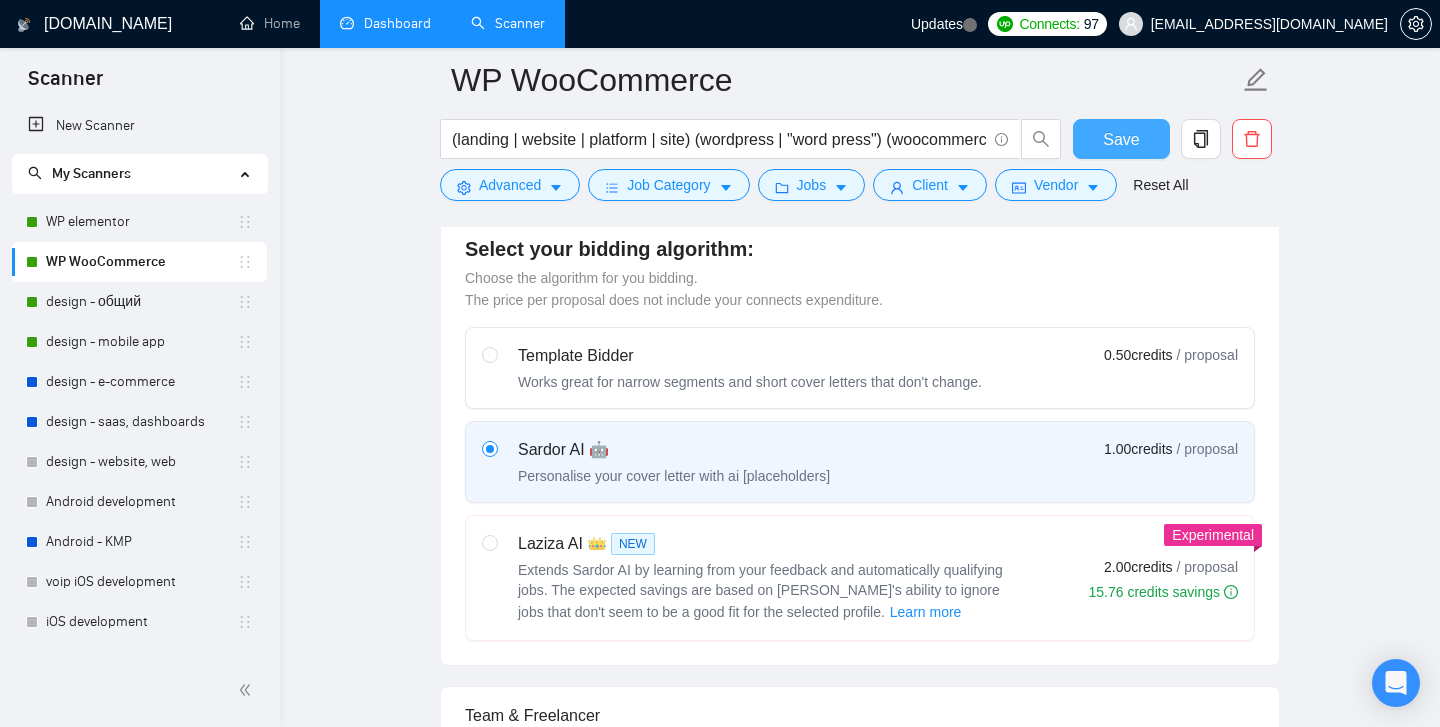type on "[Write a personal greeting using the client's name or company name (if any is provided), in the local language of their country, using the client's time of day. For the remaining cover letter, use English in conversational yet professional tone. Avoid generic phrases or cliches commonly found in such communications. Be straightforward and respectful, and remember to avoid sounding like a salesperson. You can add emoticons where appropriate.]
[Identify the client's biggest business pain that provoked them to post this job, hook into it with a provocative question first, and then explain how I (freelancer) can help them solve it too (not only the specific task in question). Make sure to show that you understand the client's needs and can deliver the results they are looking for. Make it 2-8 sentences or 2-3 sentences if the description is less]
[Portfolio Links - include only relevant for the job post:
Example Output (if client is looking for an e-commerce design in Figma):
🔥 E-Commerce Figma – https://www..." 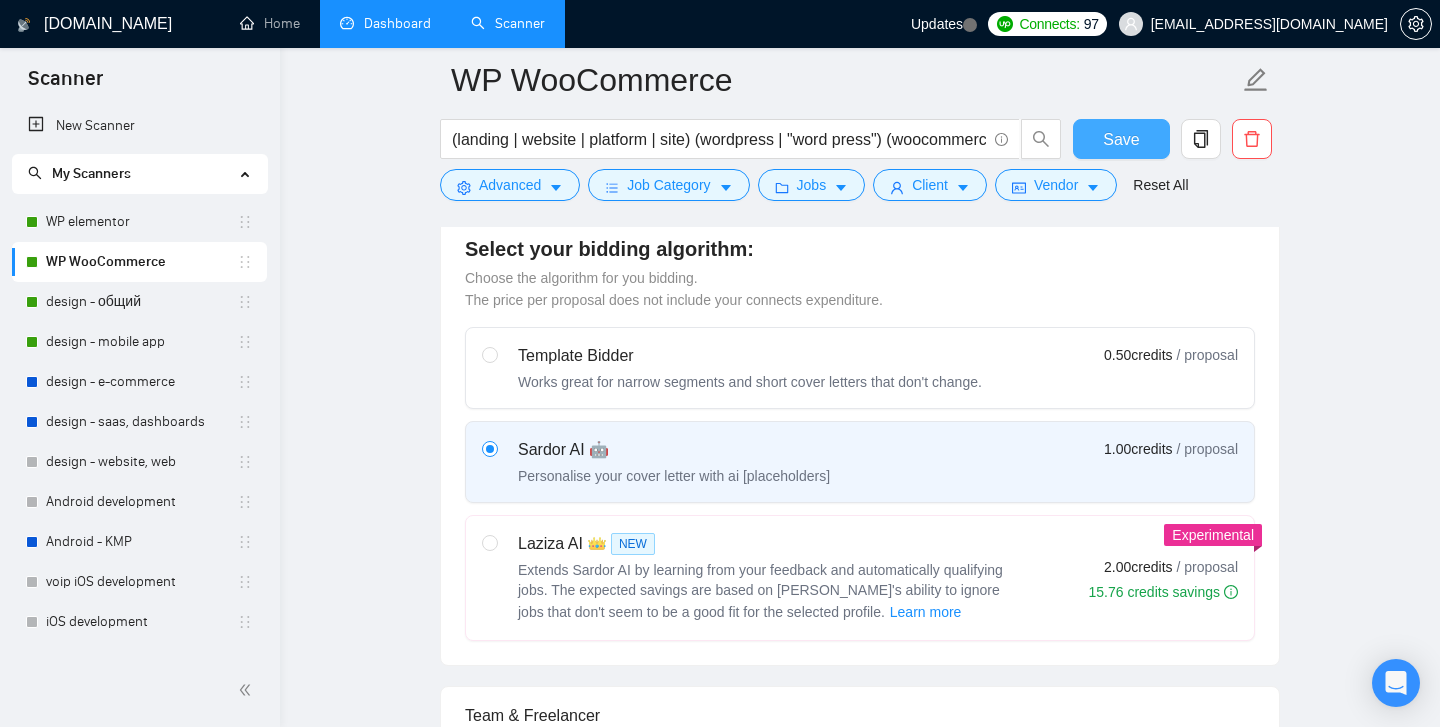 click on "Save" at bounding box center (1121, 139) 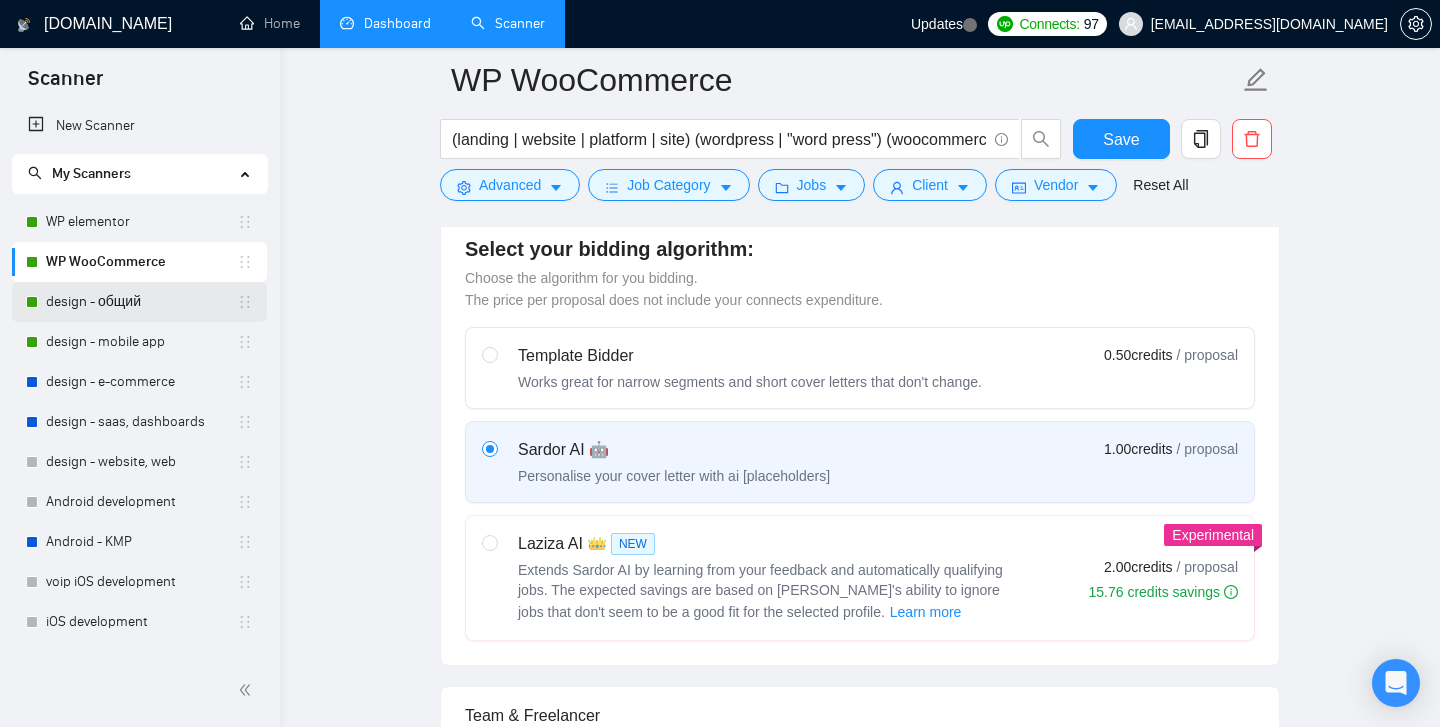 click on "design - общий" at bounding box center (141, 302) 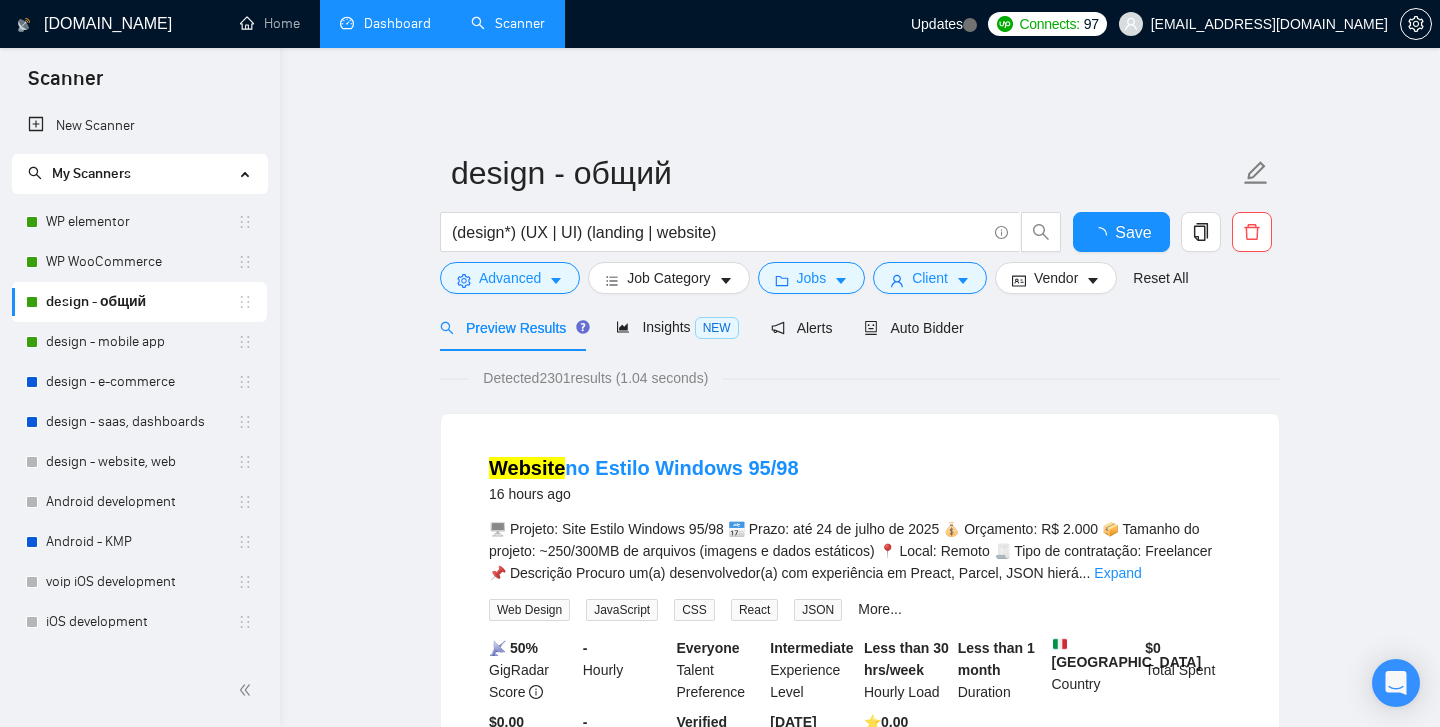 scroll, scrollTop: 80, scrollLeft: 0, axis: vertical 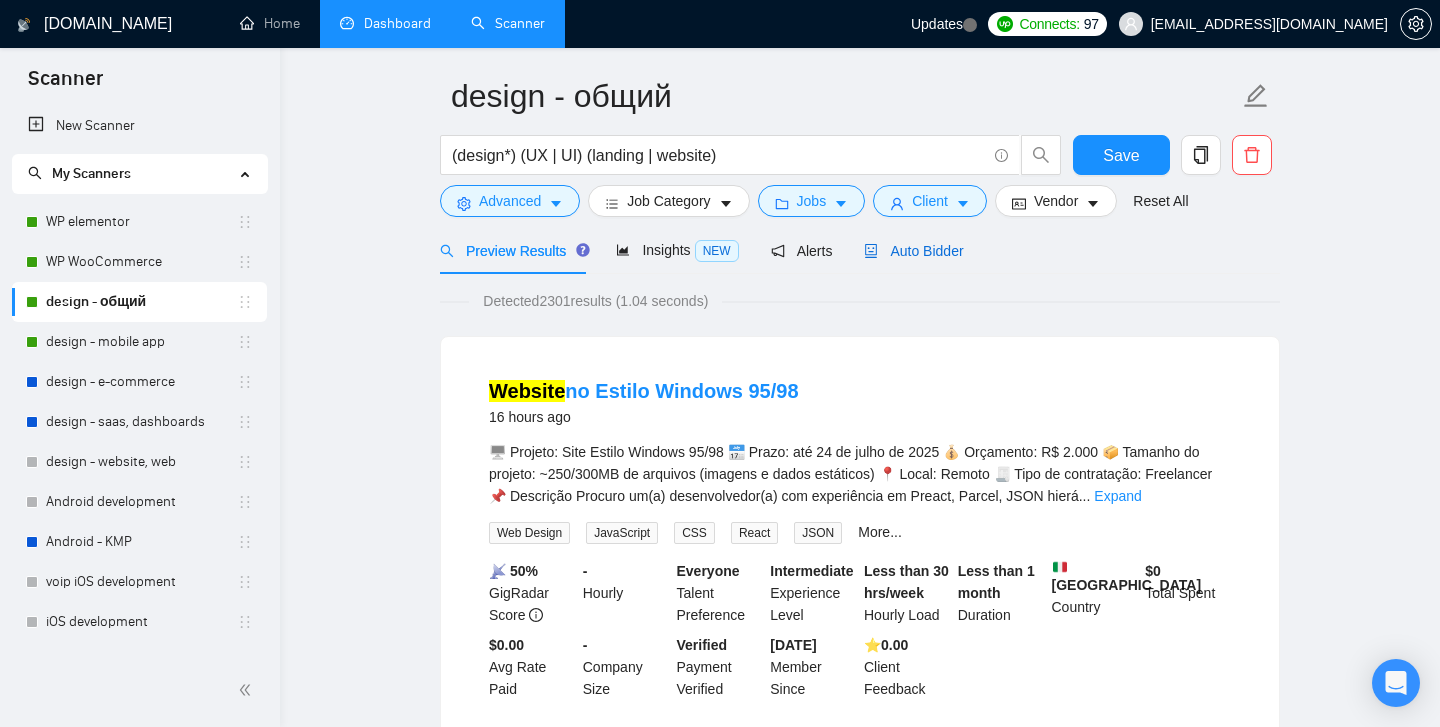 click on "Auto Bidder" at bounding box center [913, 251] 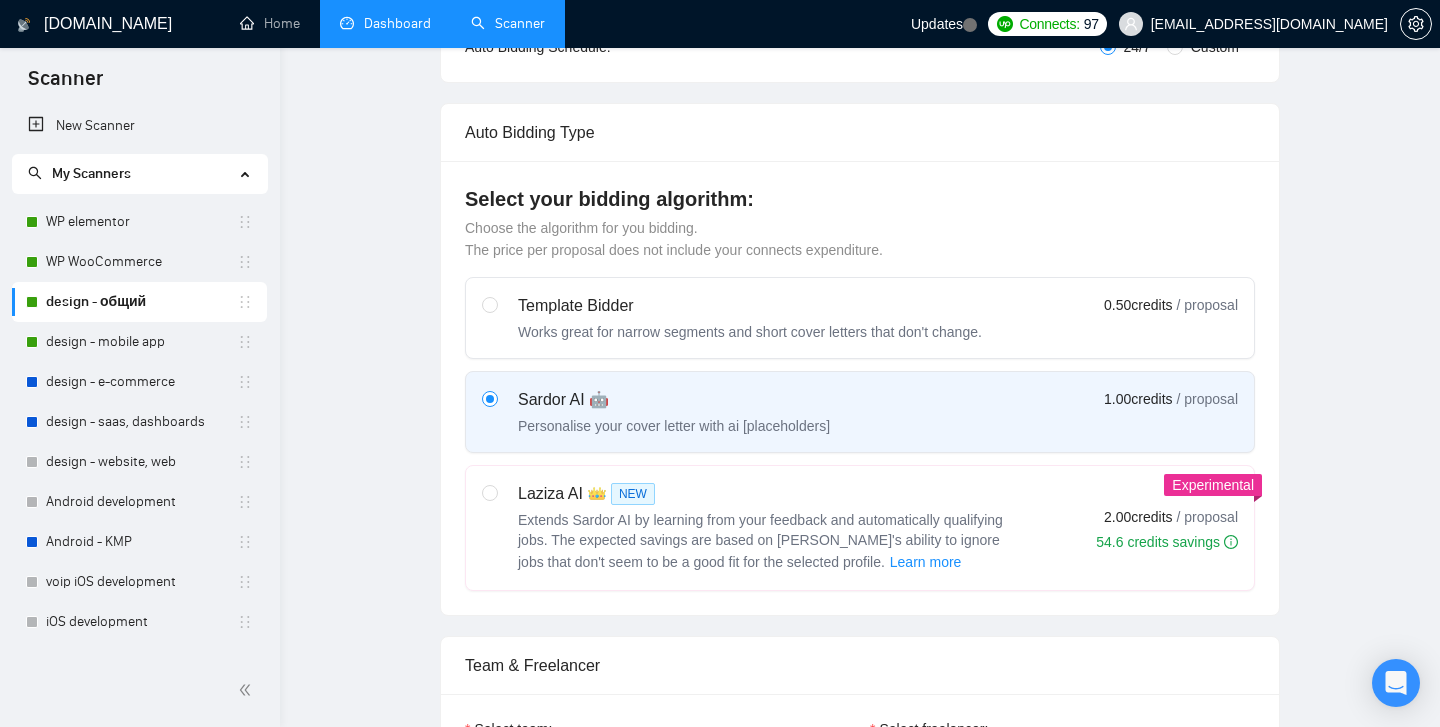 type 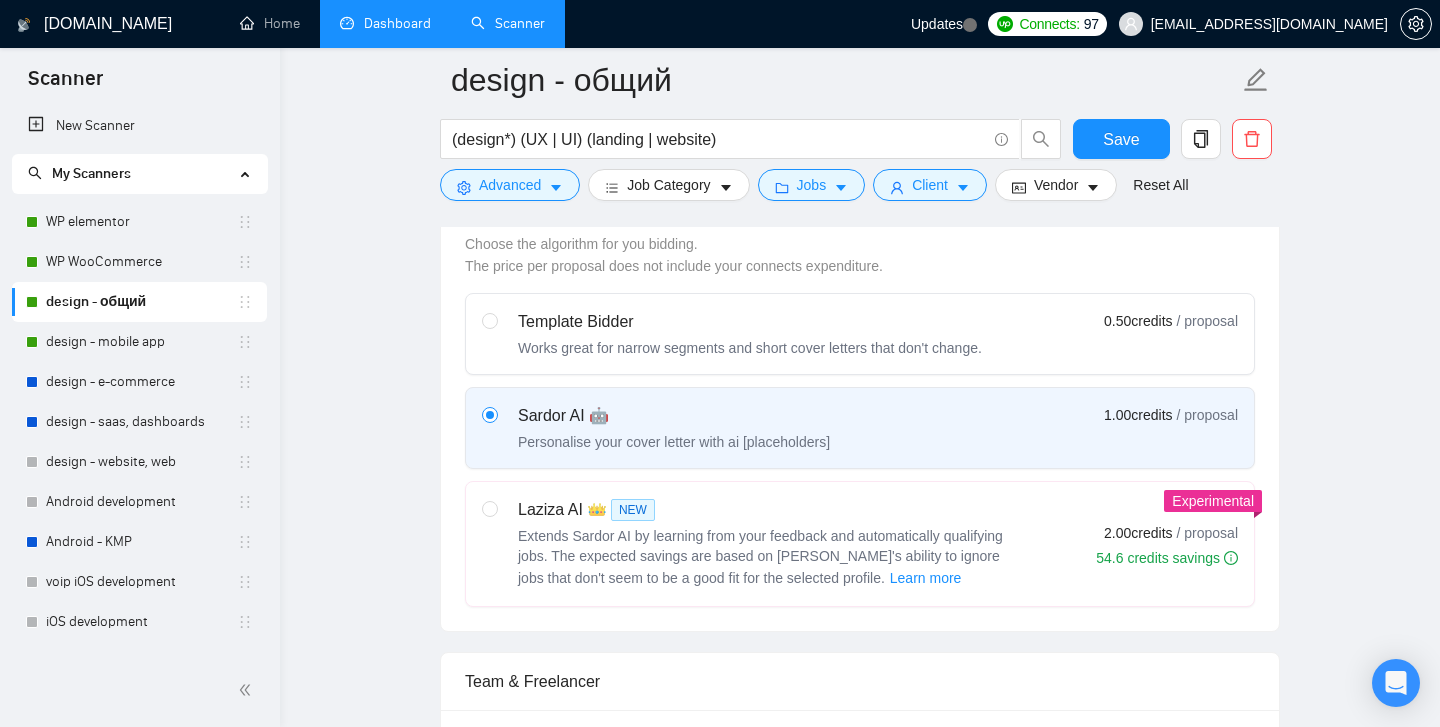 scroll, scrollTop: 1263, scrollLeft: 0, axis: vertical 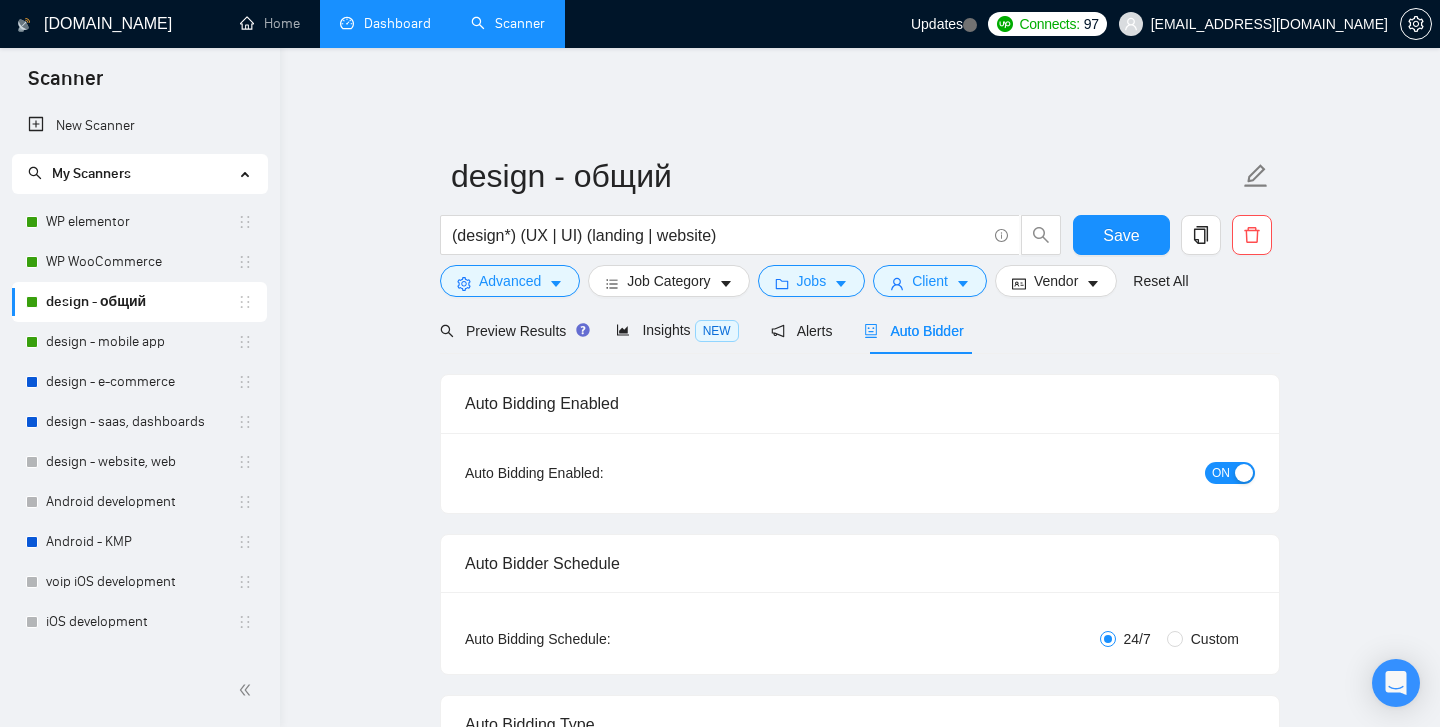 click on "Dashboard" at bounding box center [385, 23] 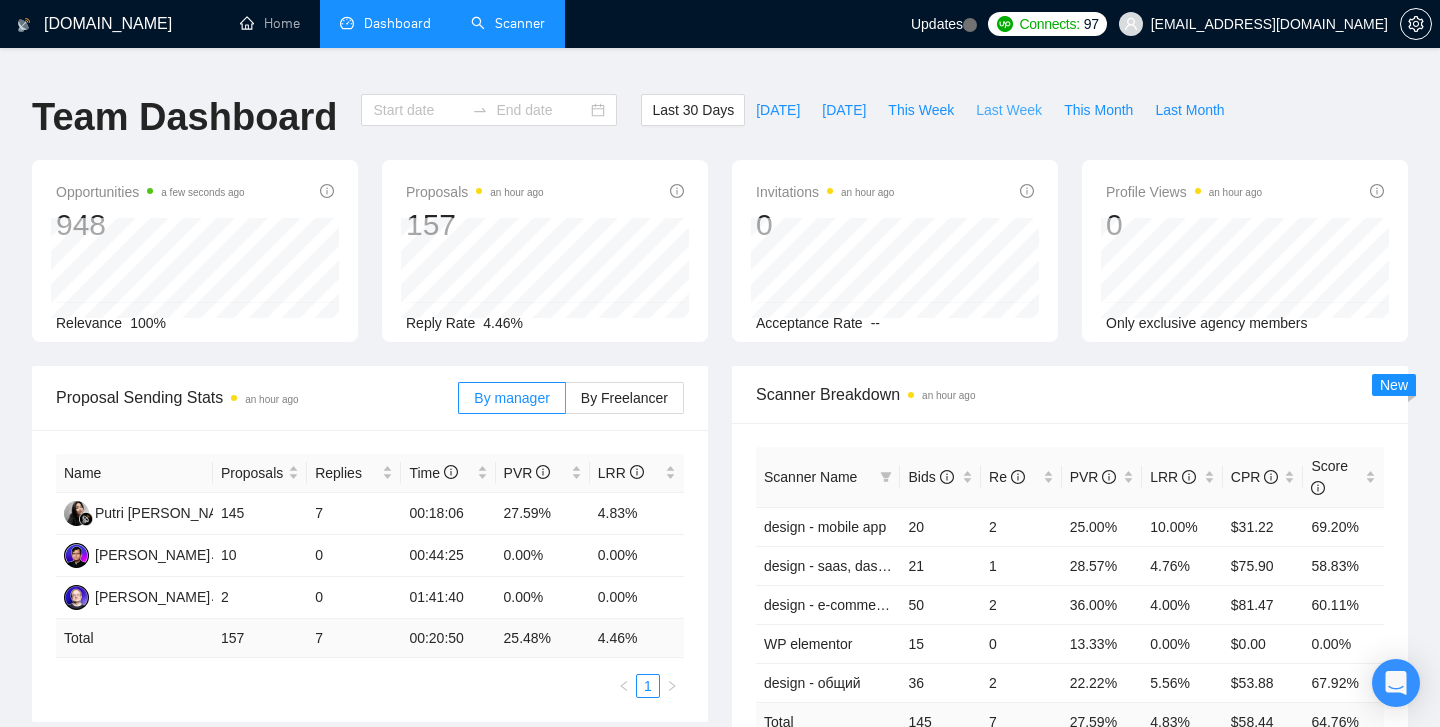 type on "2025-06-07" 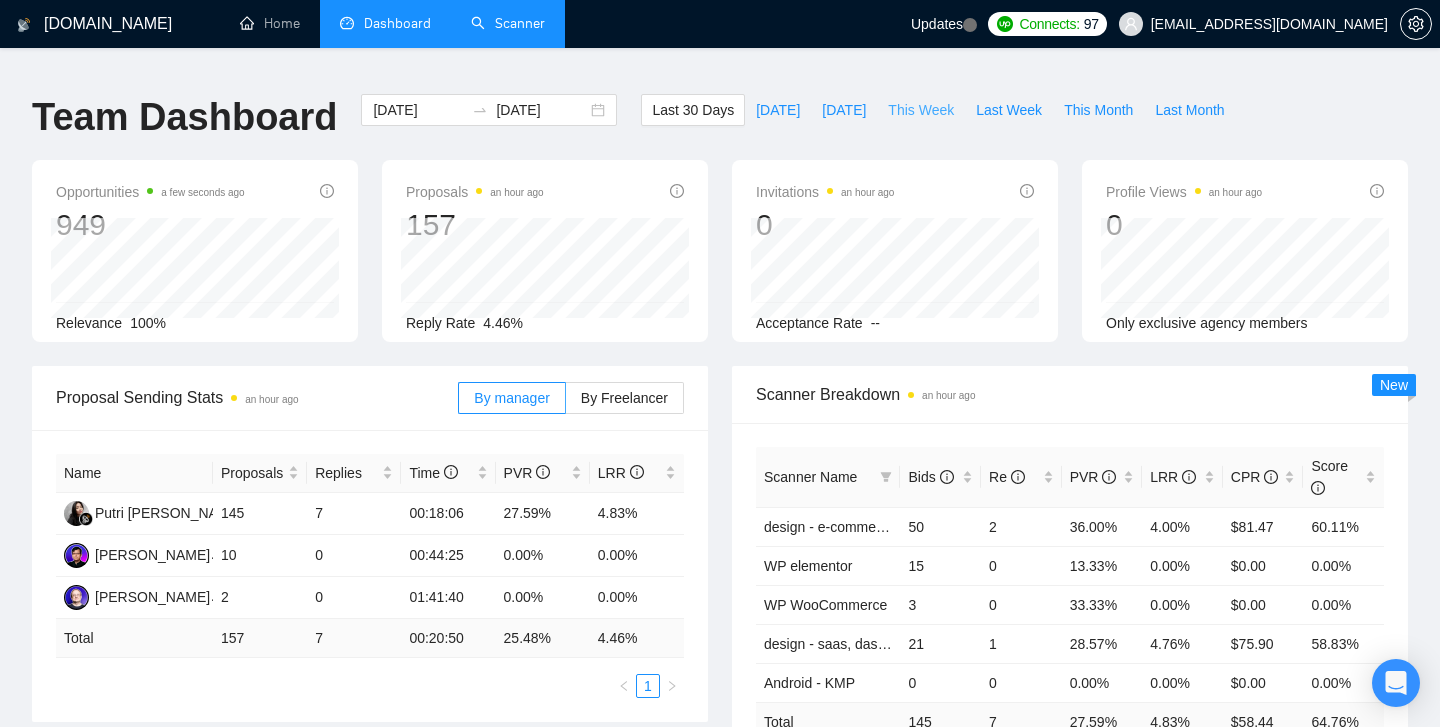 click on "This Week" at bounding box center [921, 110] 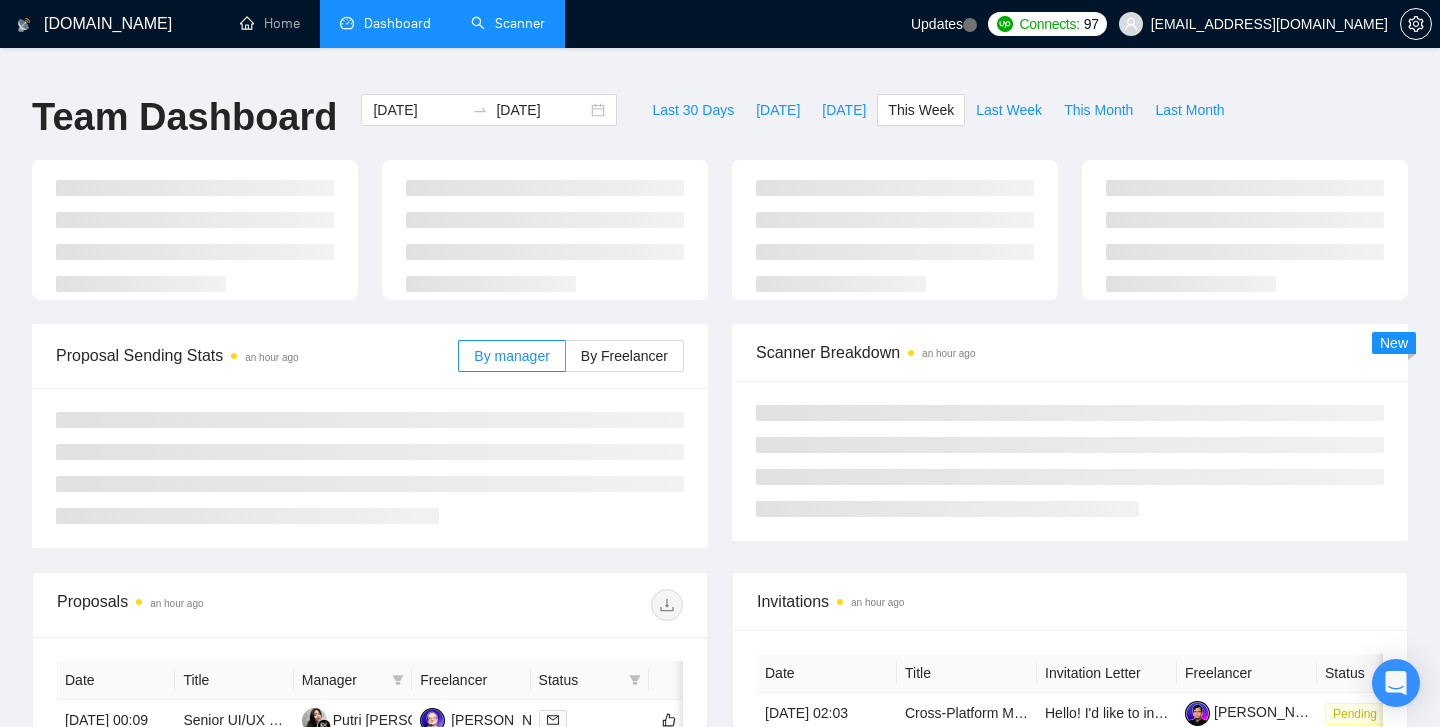 type on "2025-07-07" 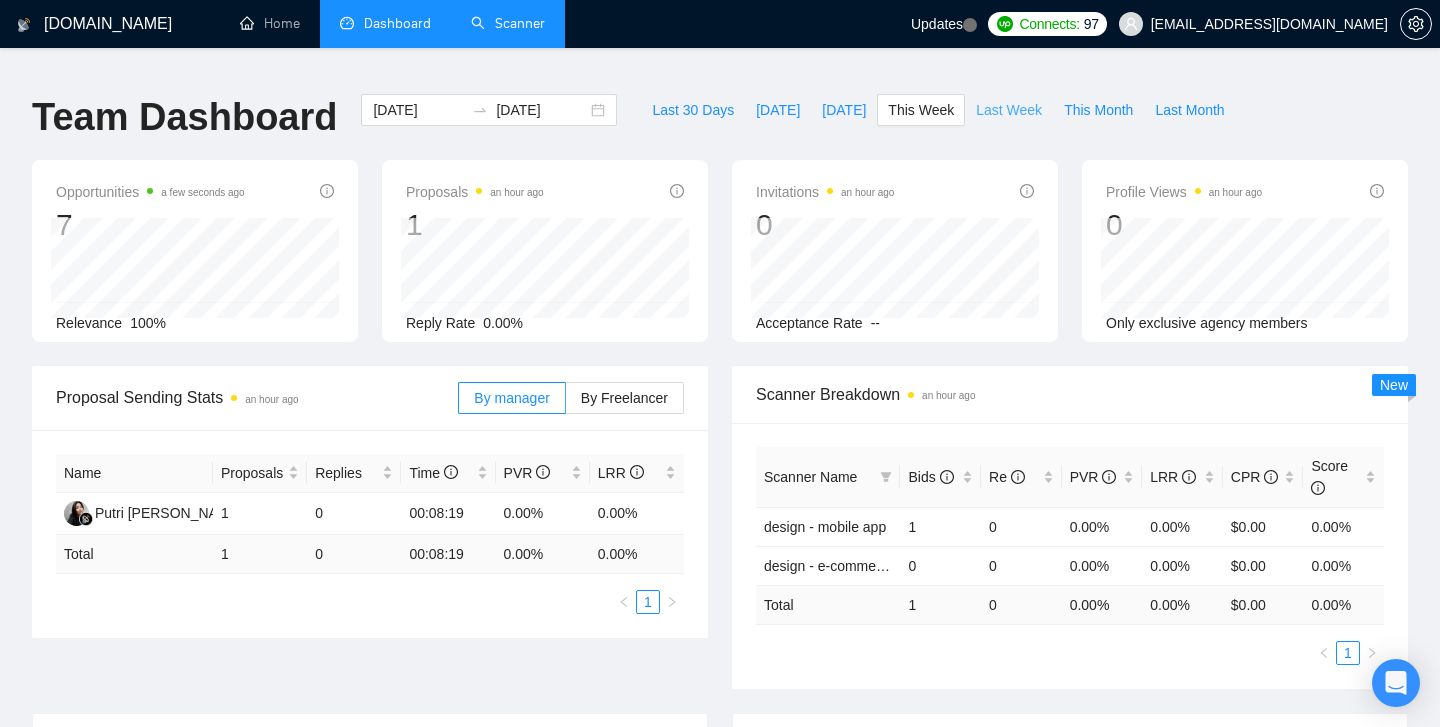 click on "Last Week" at bounding box center [1009, 110] 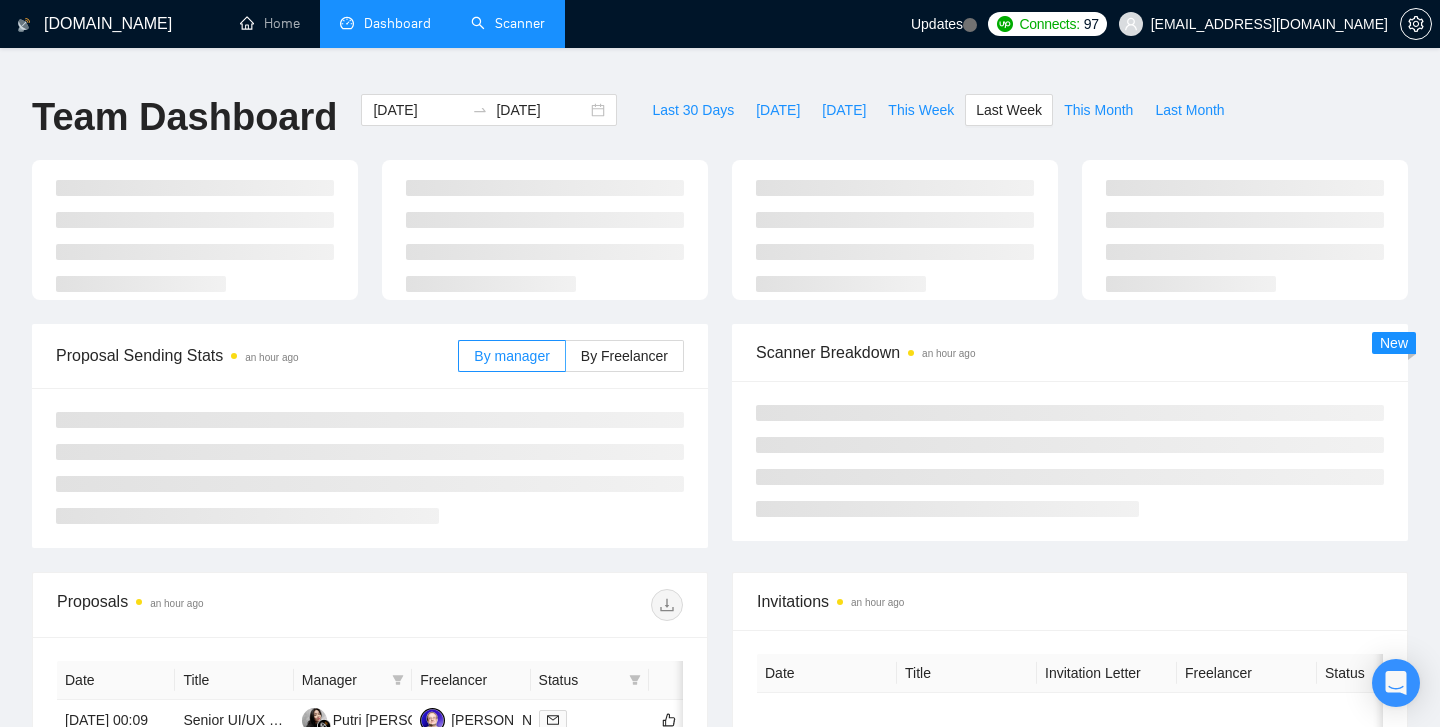 type on "2025-06-30" 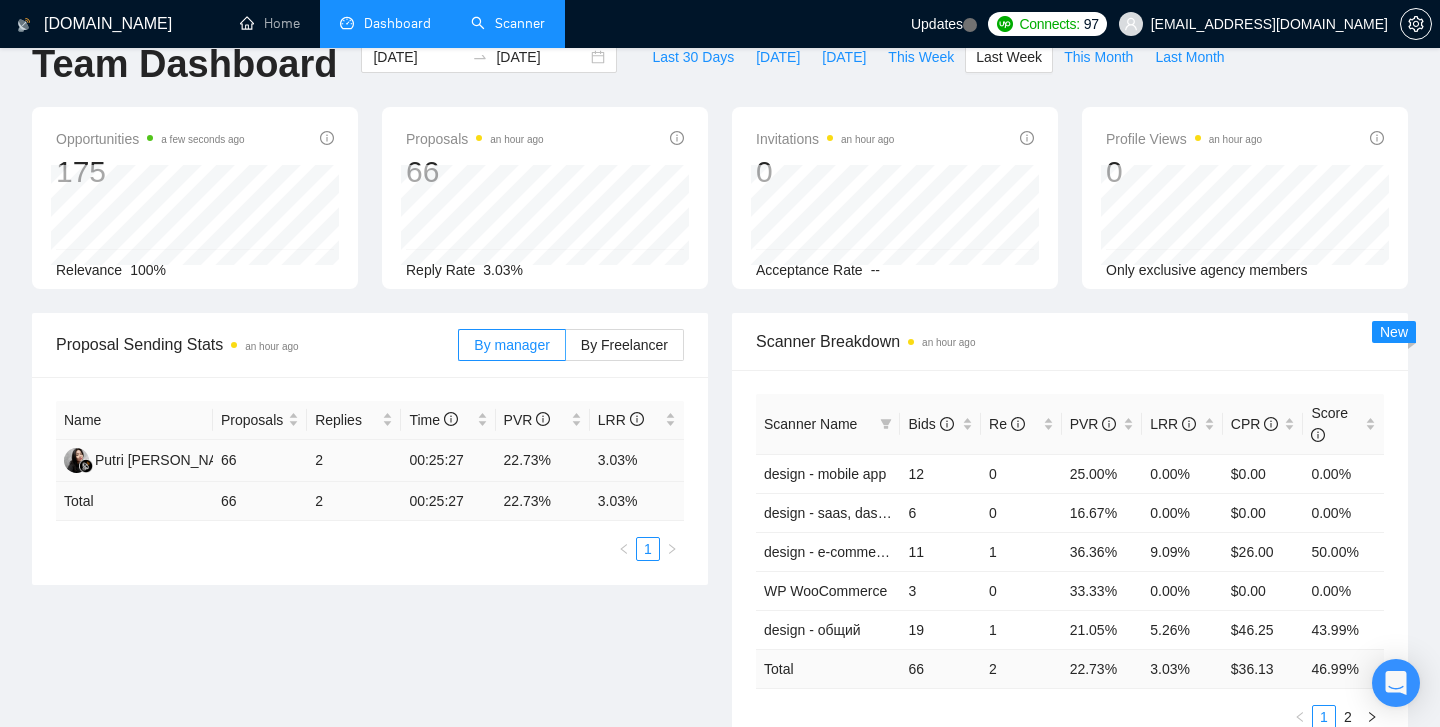scroll, scrollTop: 36, scrollLeft: 0, axis: vertical 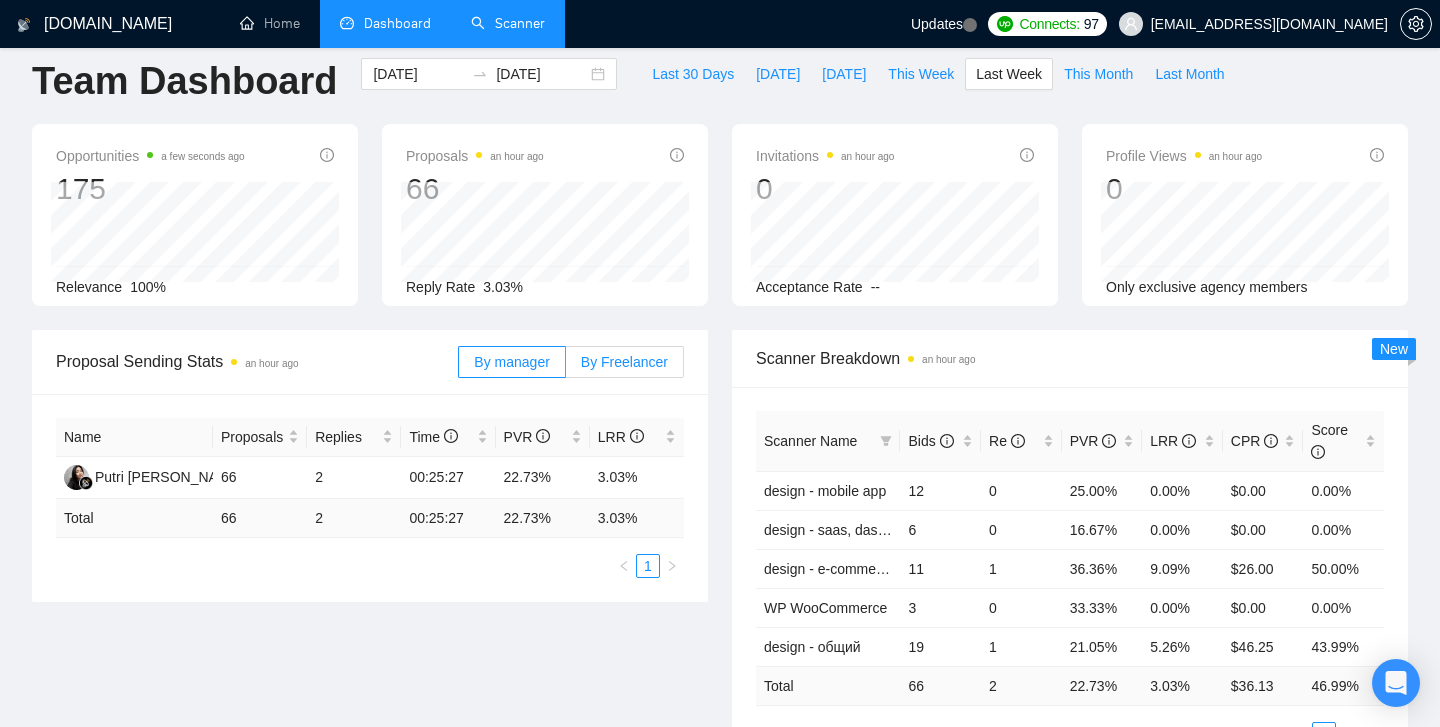 click on "By Freelancer" at bounding box center [625, 362] 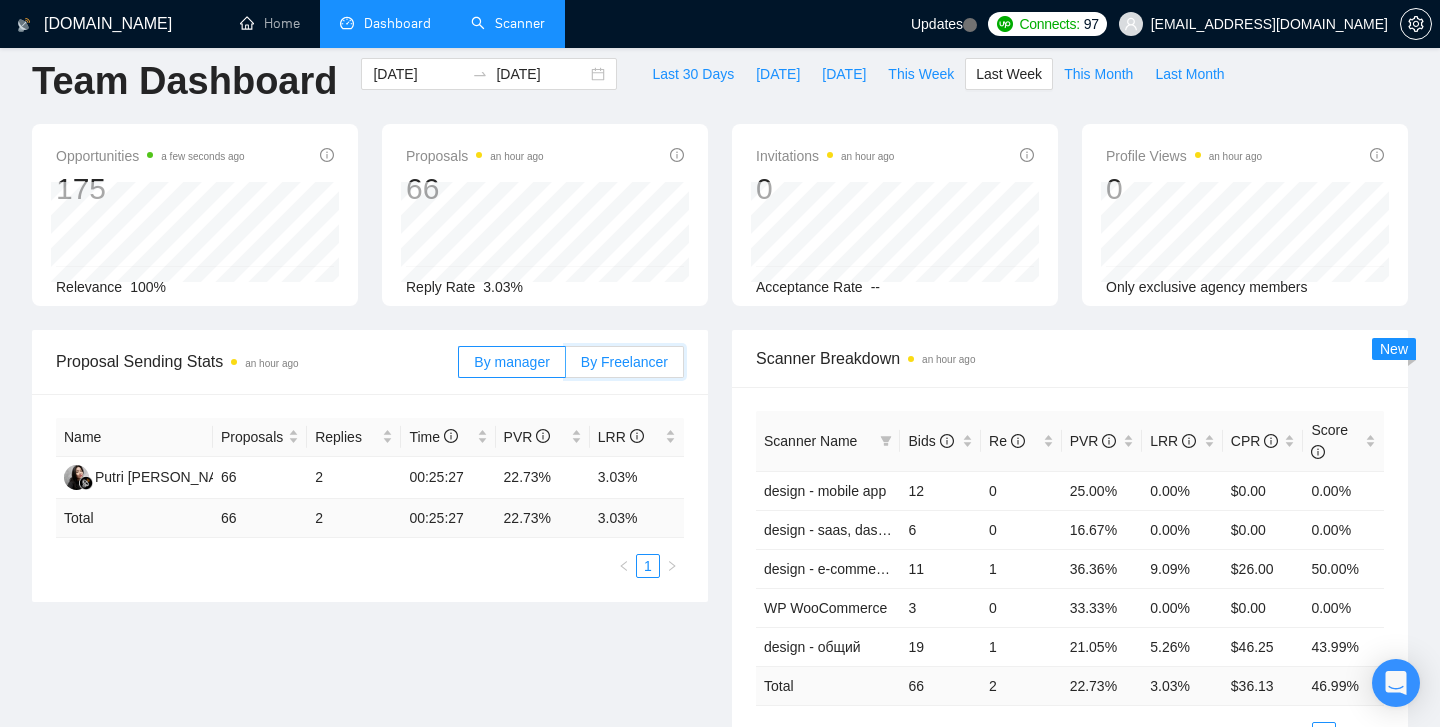click on "By Freelancer" at bounding box center [566, 367] 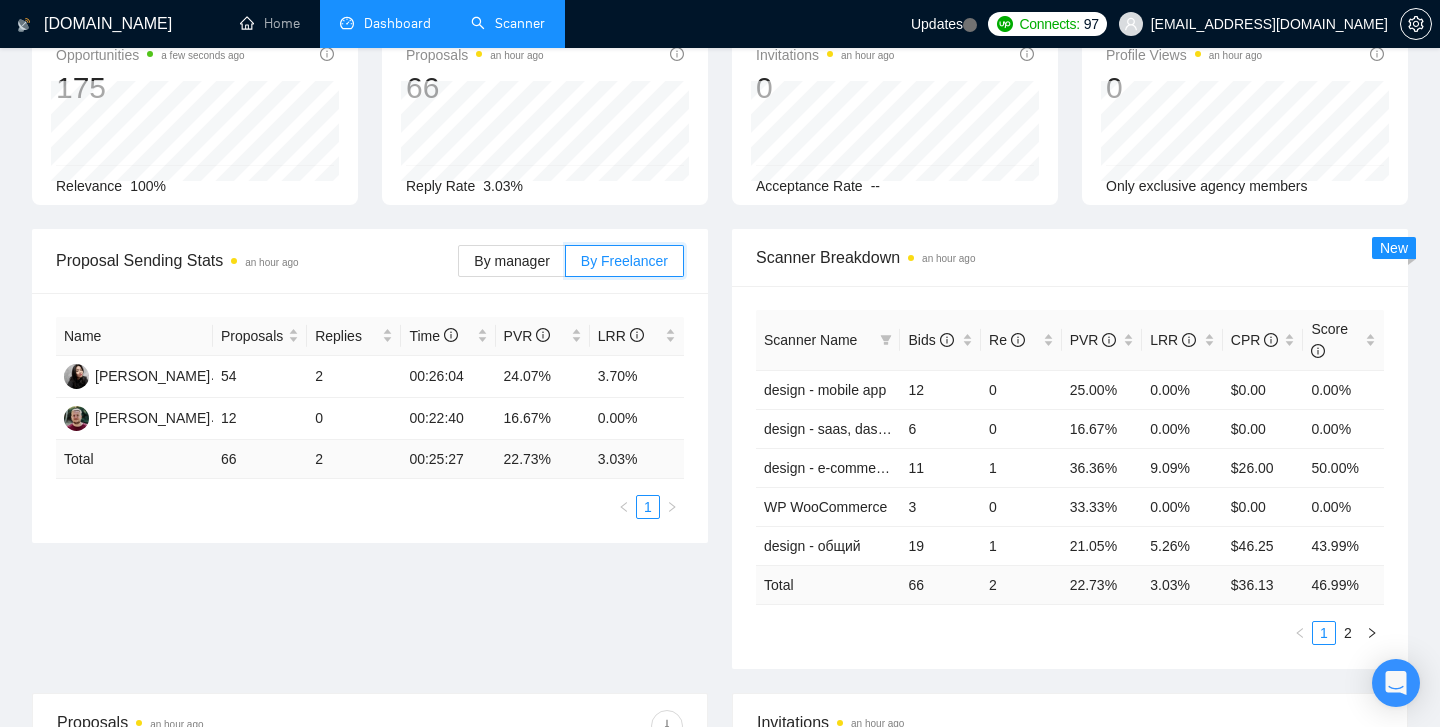 scroll, scrollTop: 0, scrollLeft: 0, axis: both 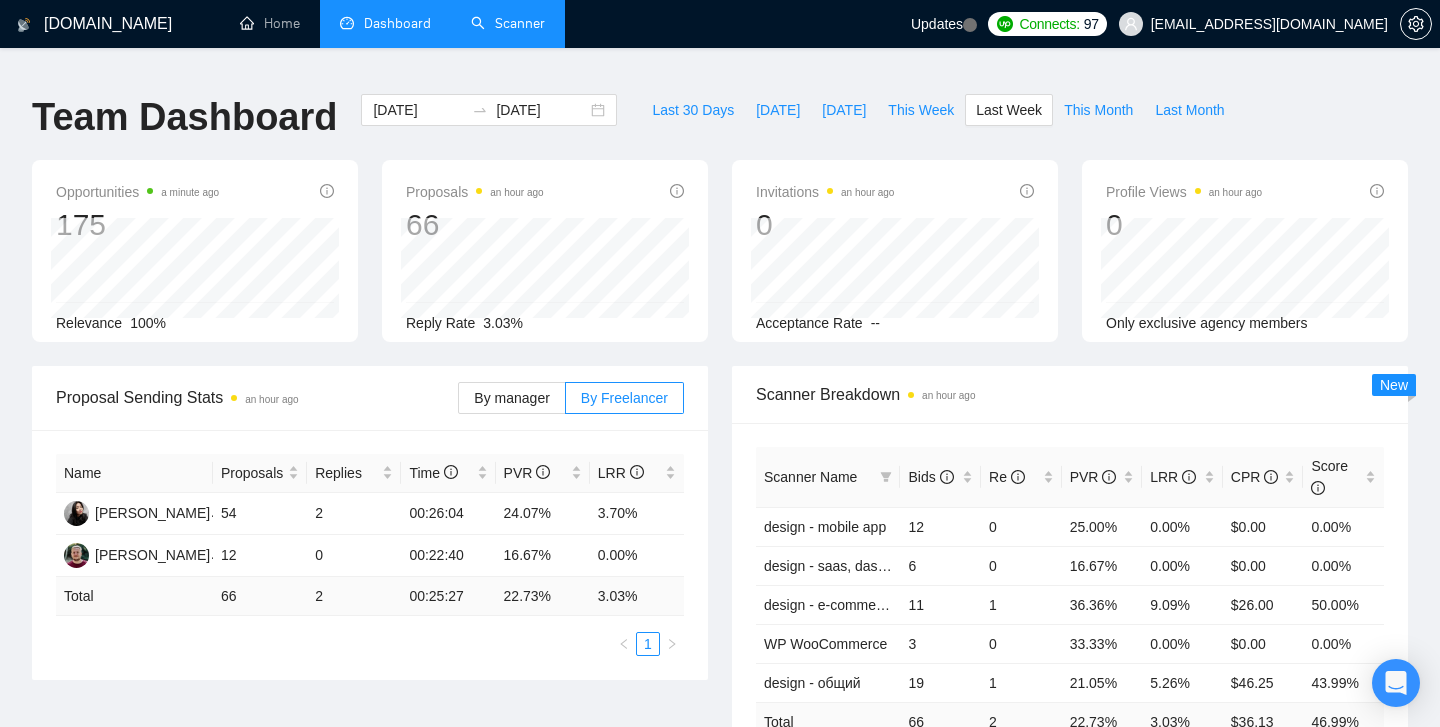 click on "Scanner" at bounding box center (508, 23) 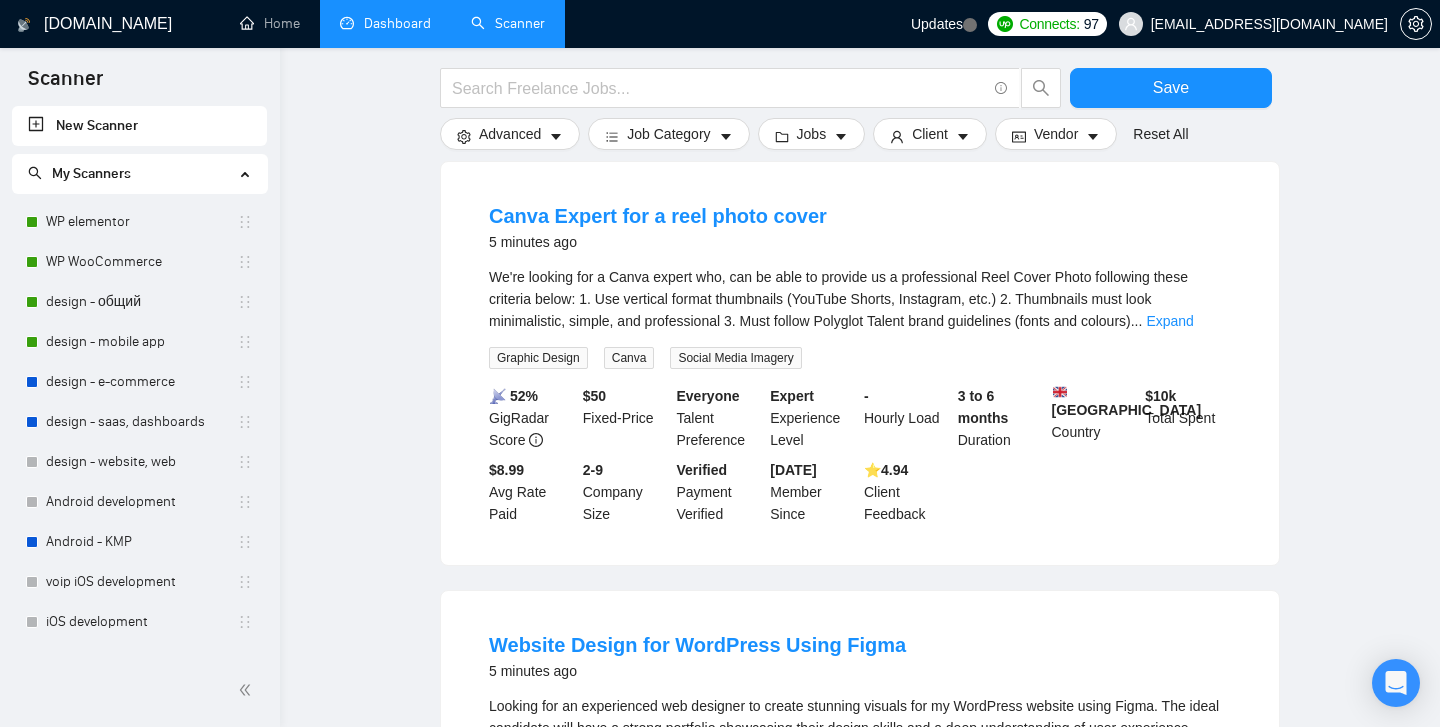scroll, scrollTop: 214, scrollLeft: 0, axis: vertical 